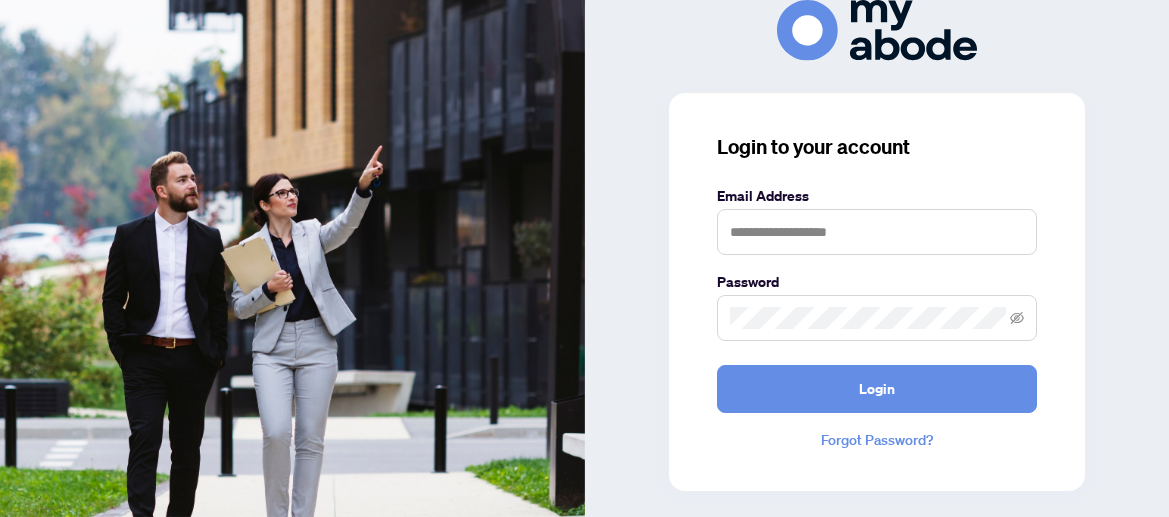 scroll, scrollTop: 0, scrollLeft: 0, axis: both 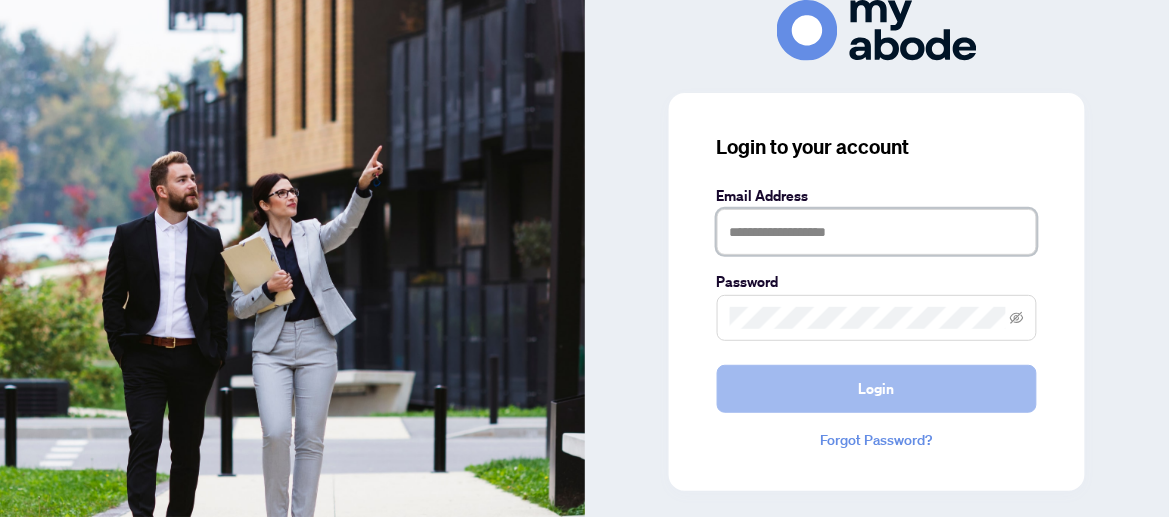 type on "**********" 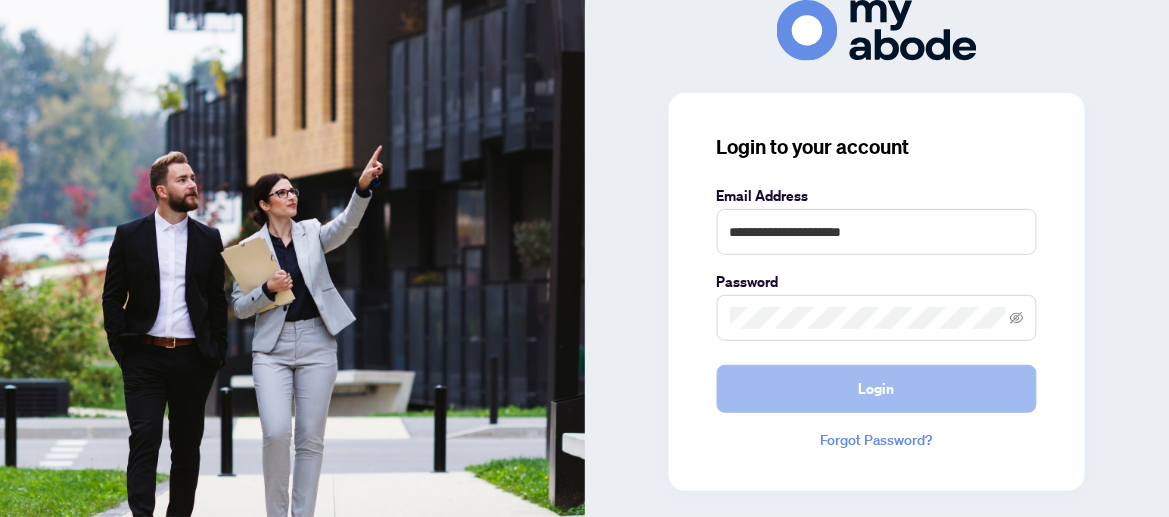 click on "Login" at bounding box center [877, 389] 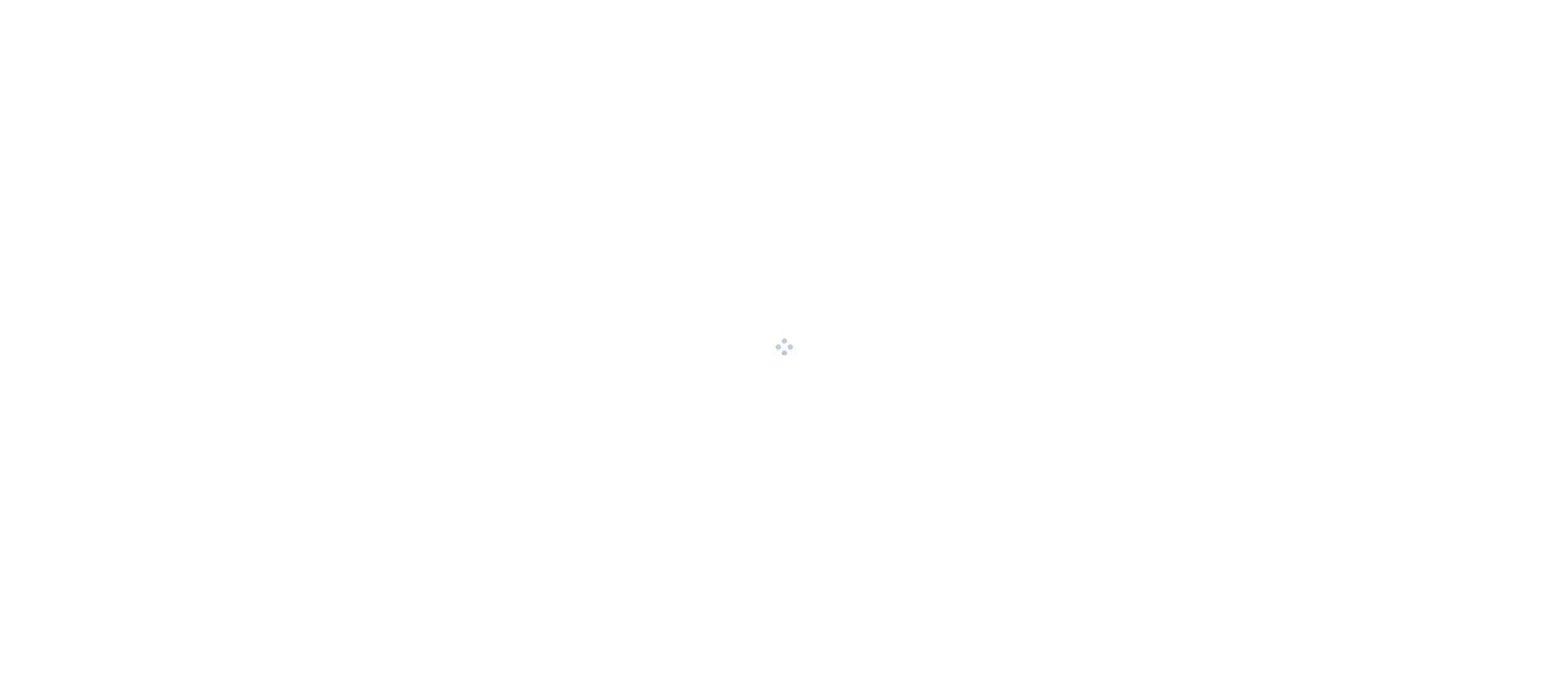 scroll, scrollTop: 0, scrollLeft: 0, axis: both 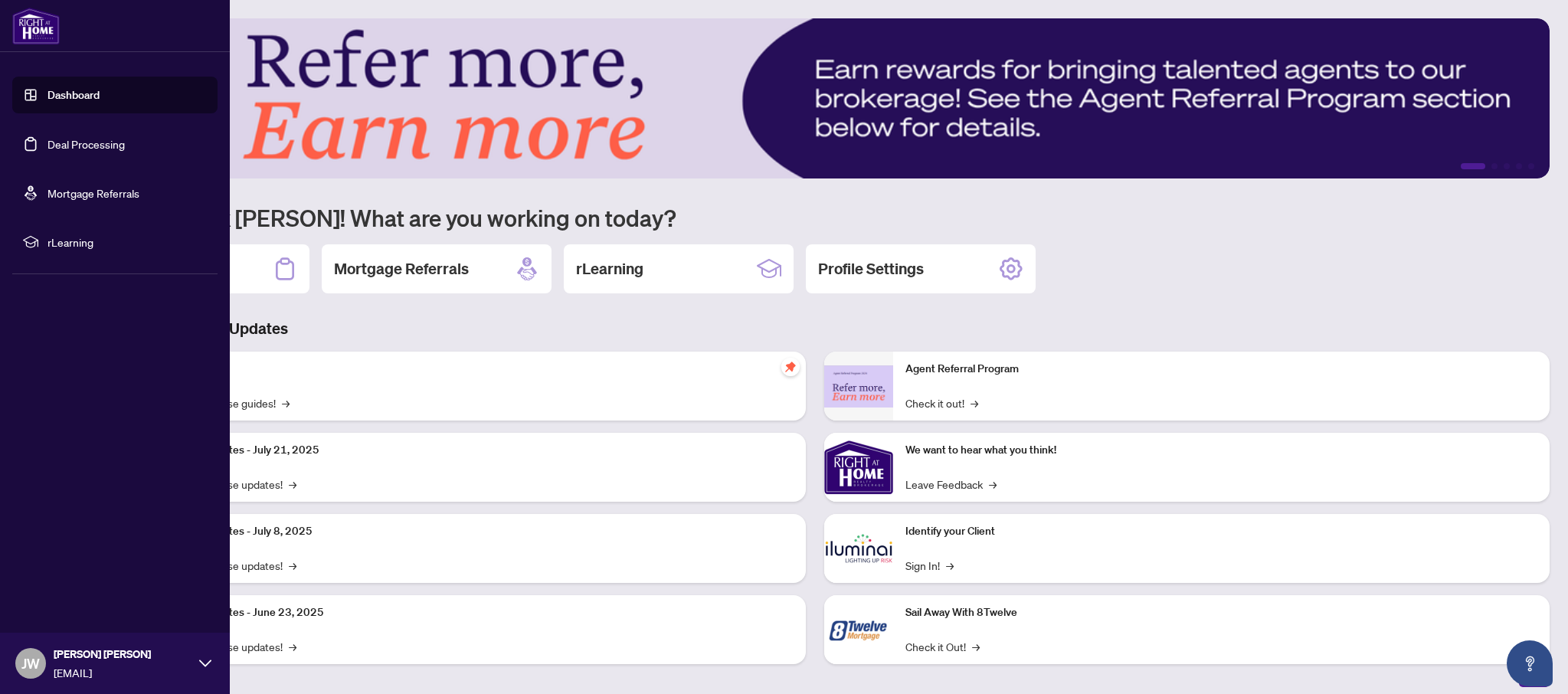 click on "Deal Processing" at bounding box center (86, 144) 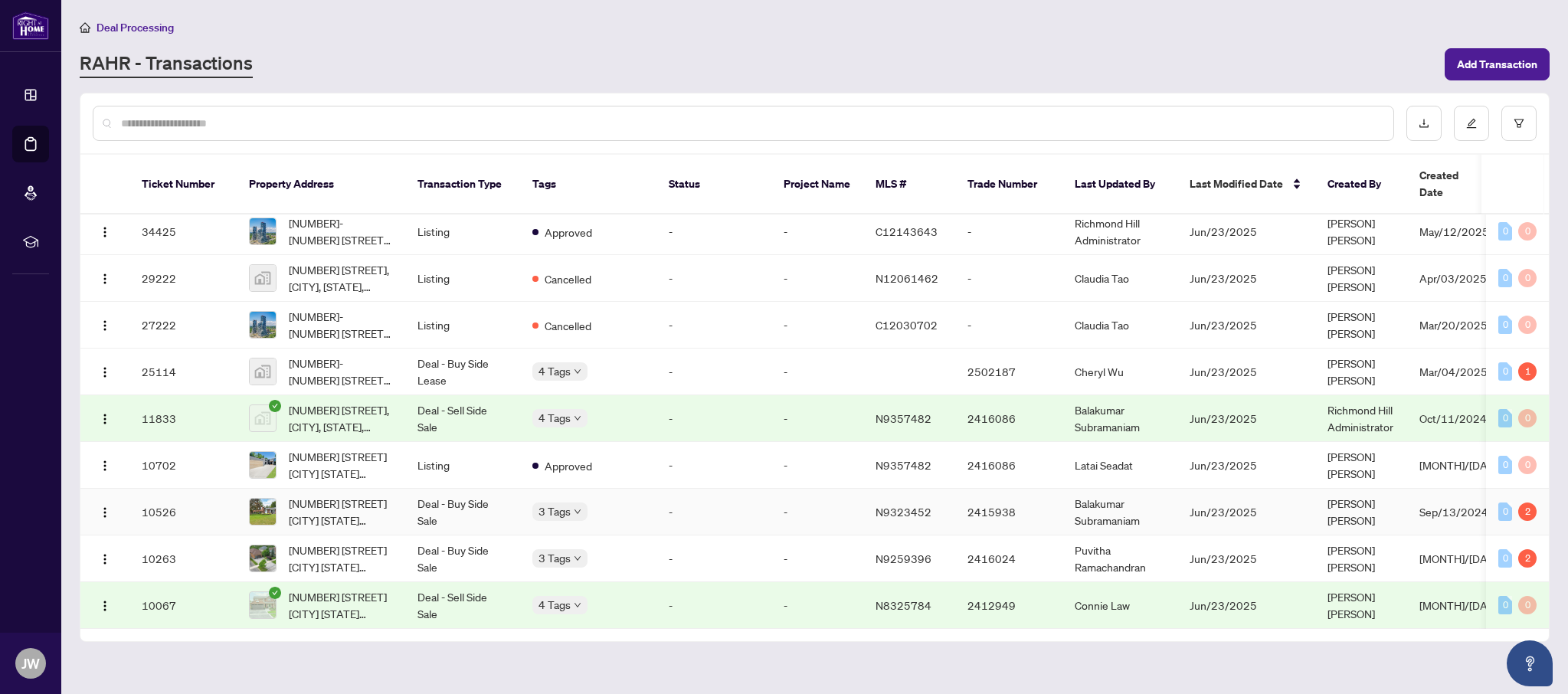 scroll, scrollTop: 0, scrollLeft: 0, axis: both 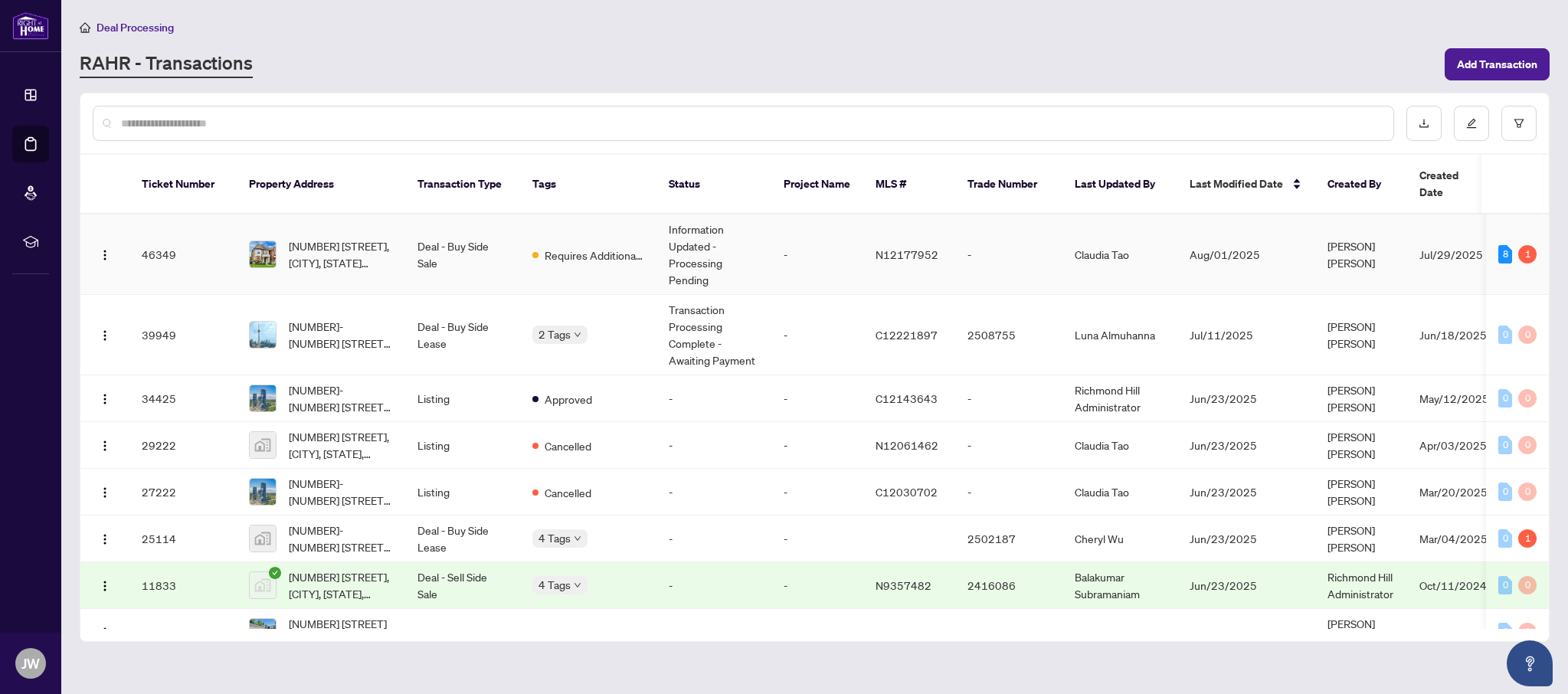 click on "Requires Additional Docs" at bounding box center (588, 254) 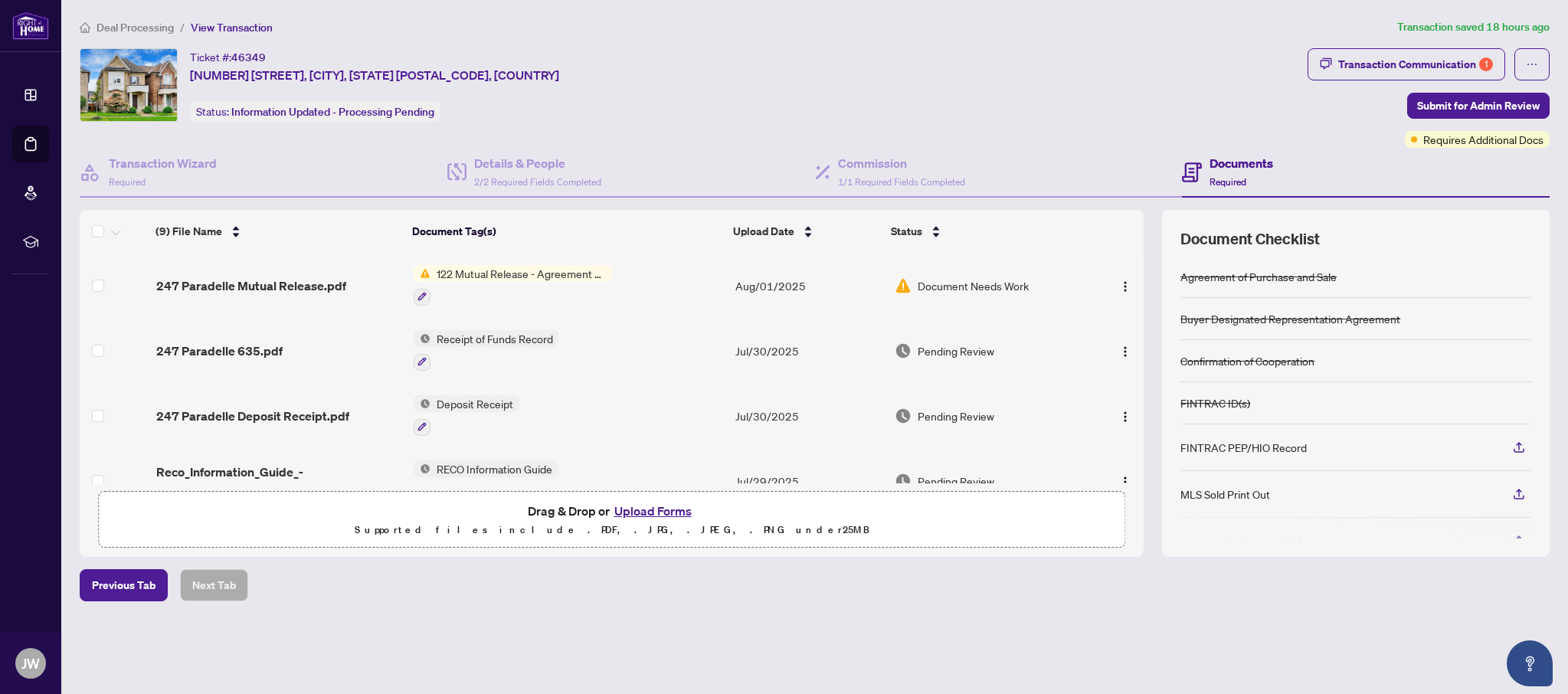 click on "Upload Forms" at bounding box center (653, 511) 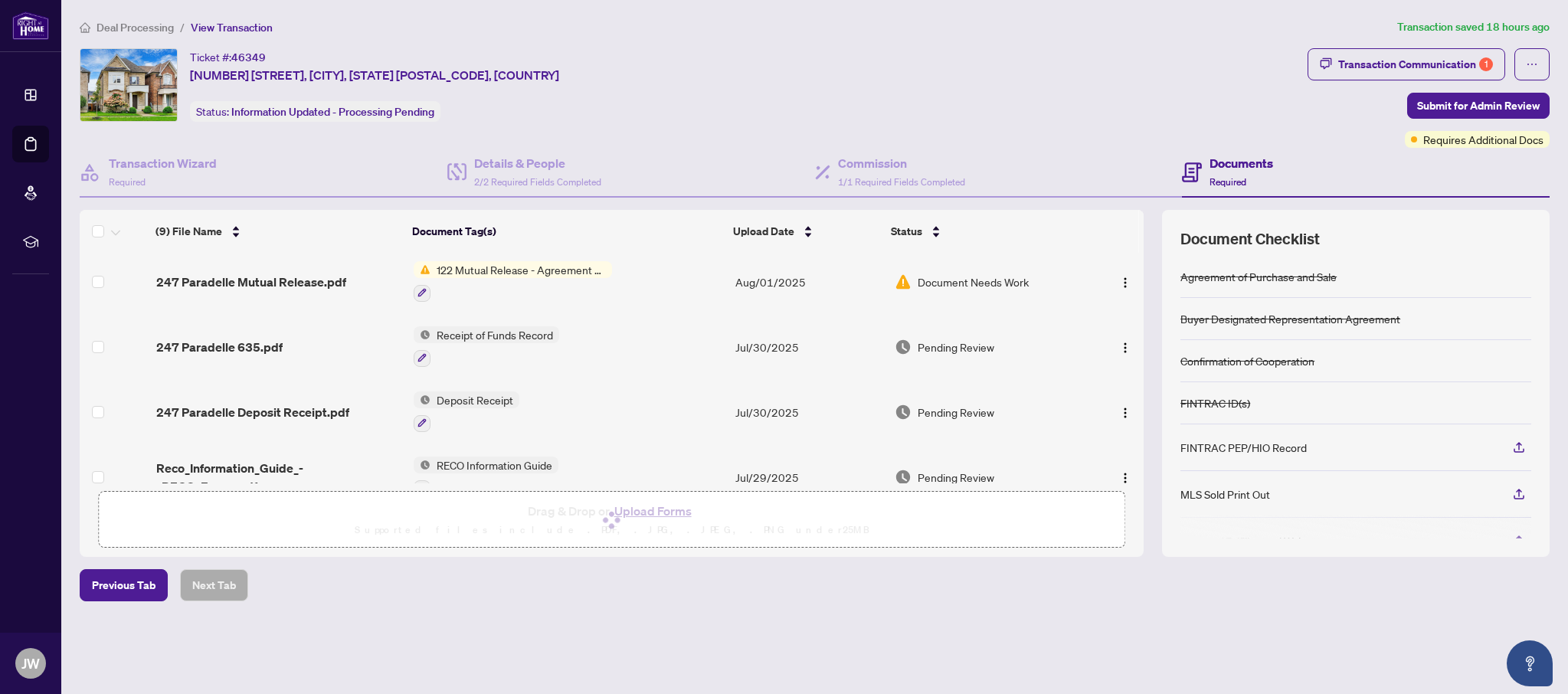 scroll, scrollTop: 5, scrollLeft: 0, axis: vertical 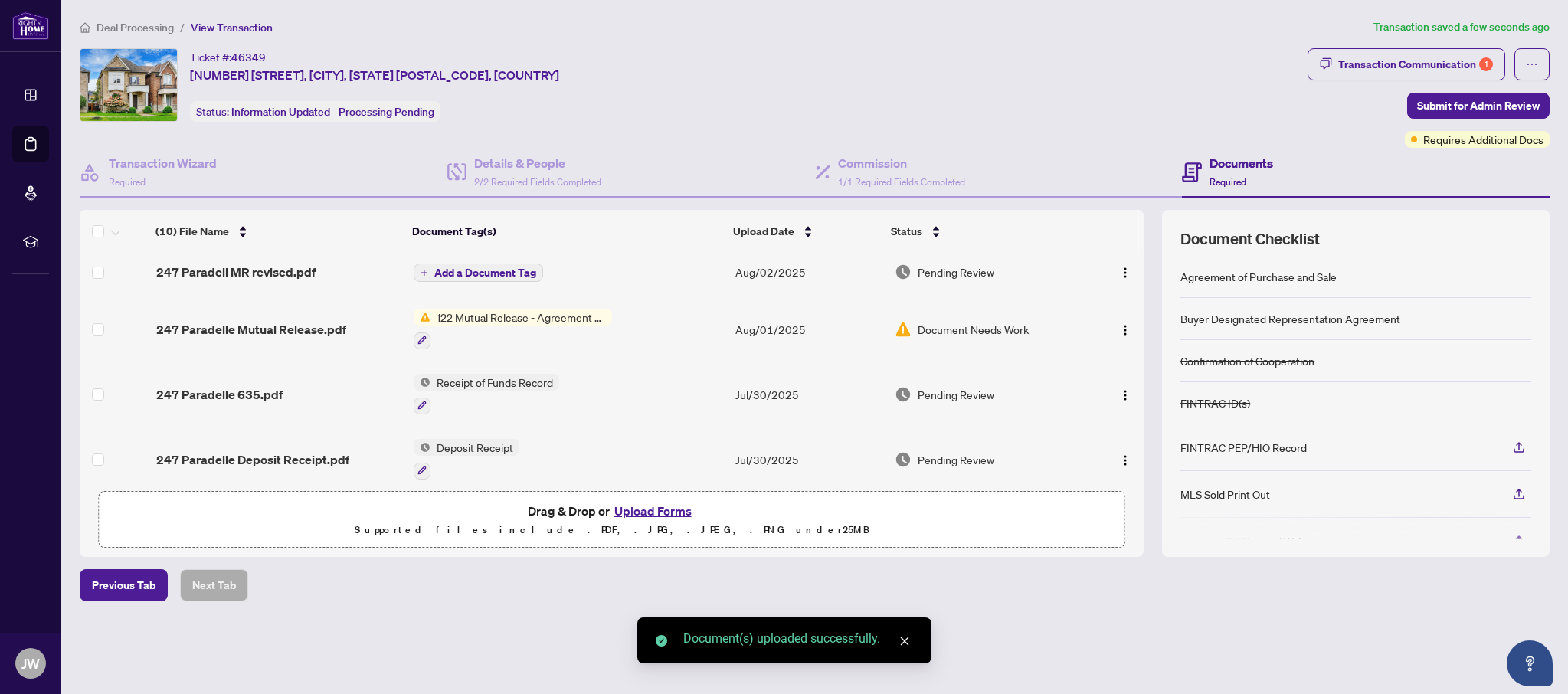 click on "Add a Document Tag" at bounding box center [485, 273] 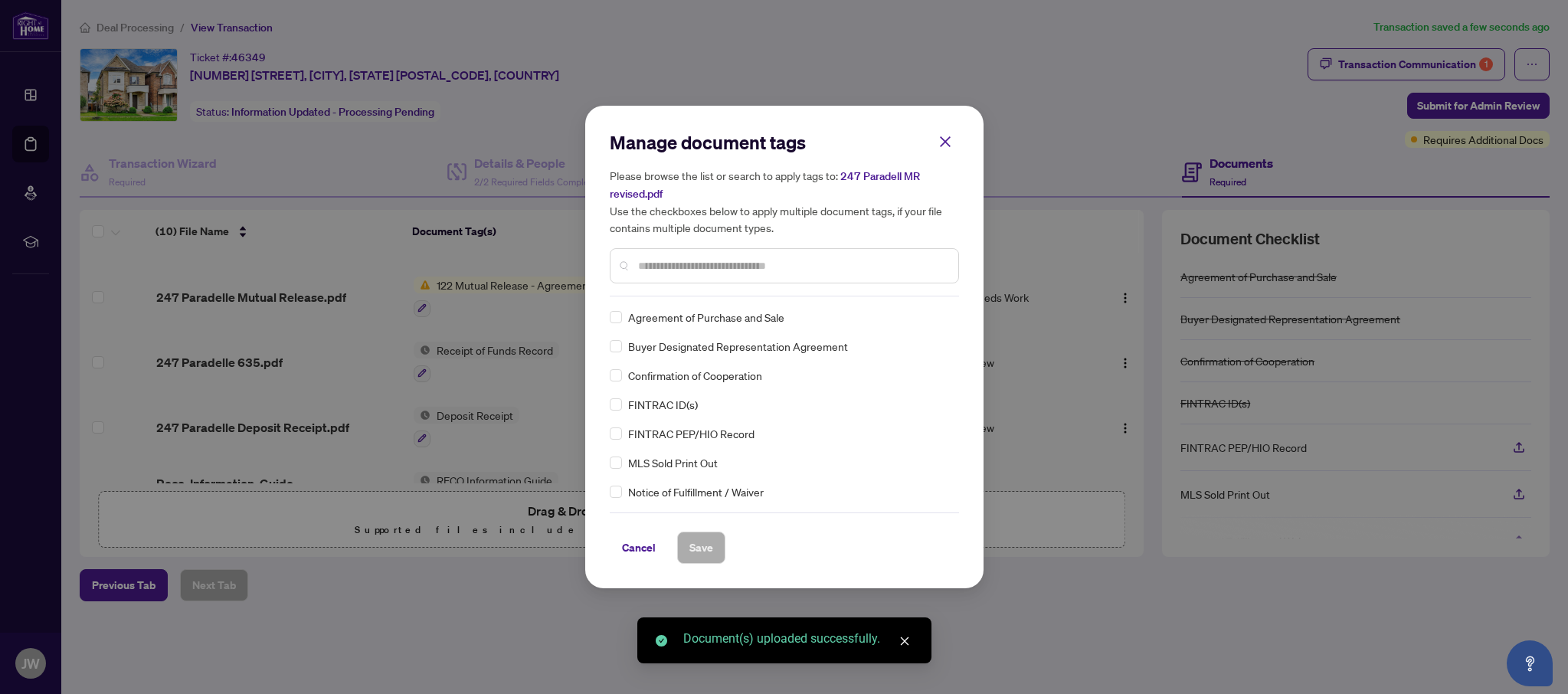 scroll, scrollTop: 49, scrollLeft: 0, axis: vertical 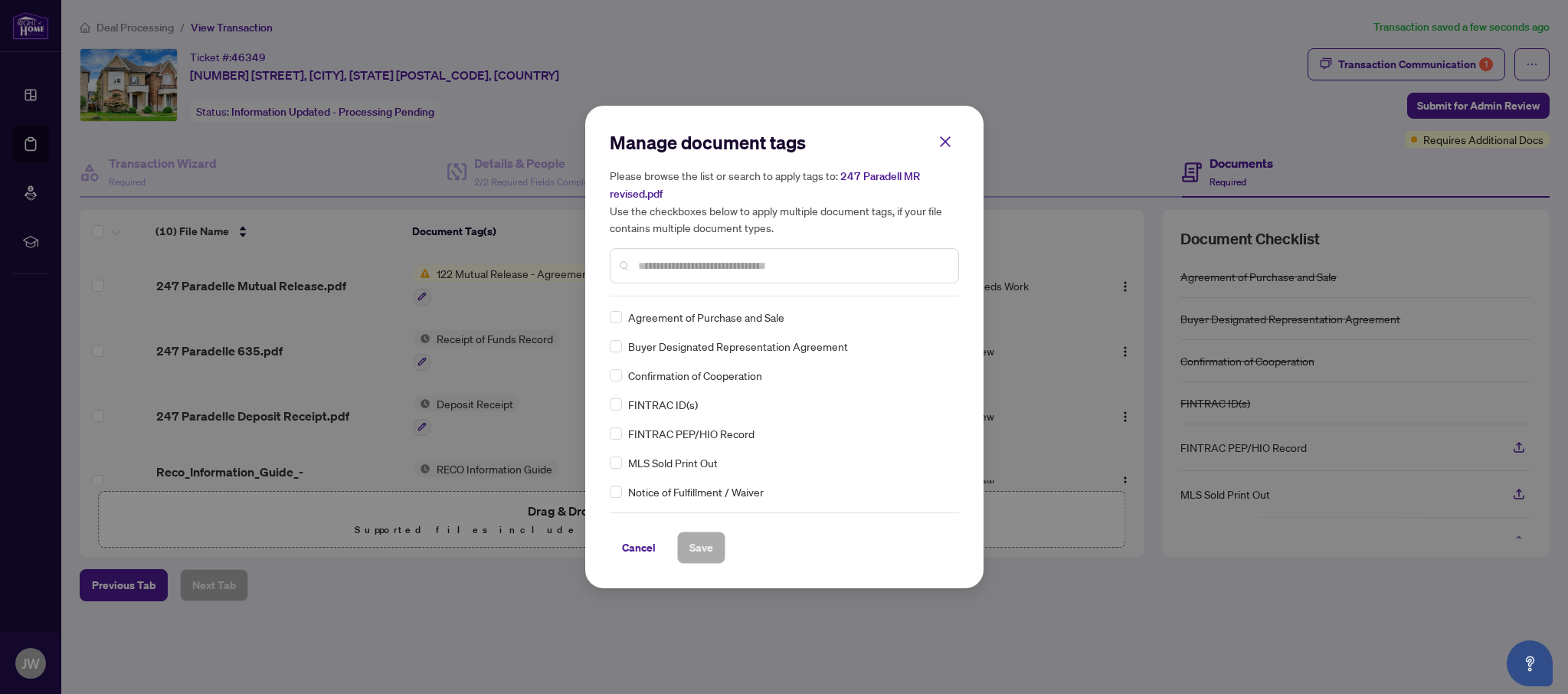 click at bounding box center [792, 266] 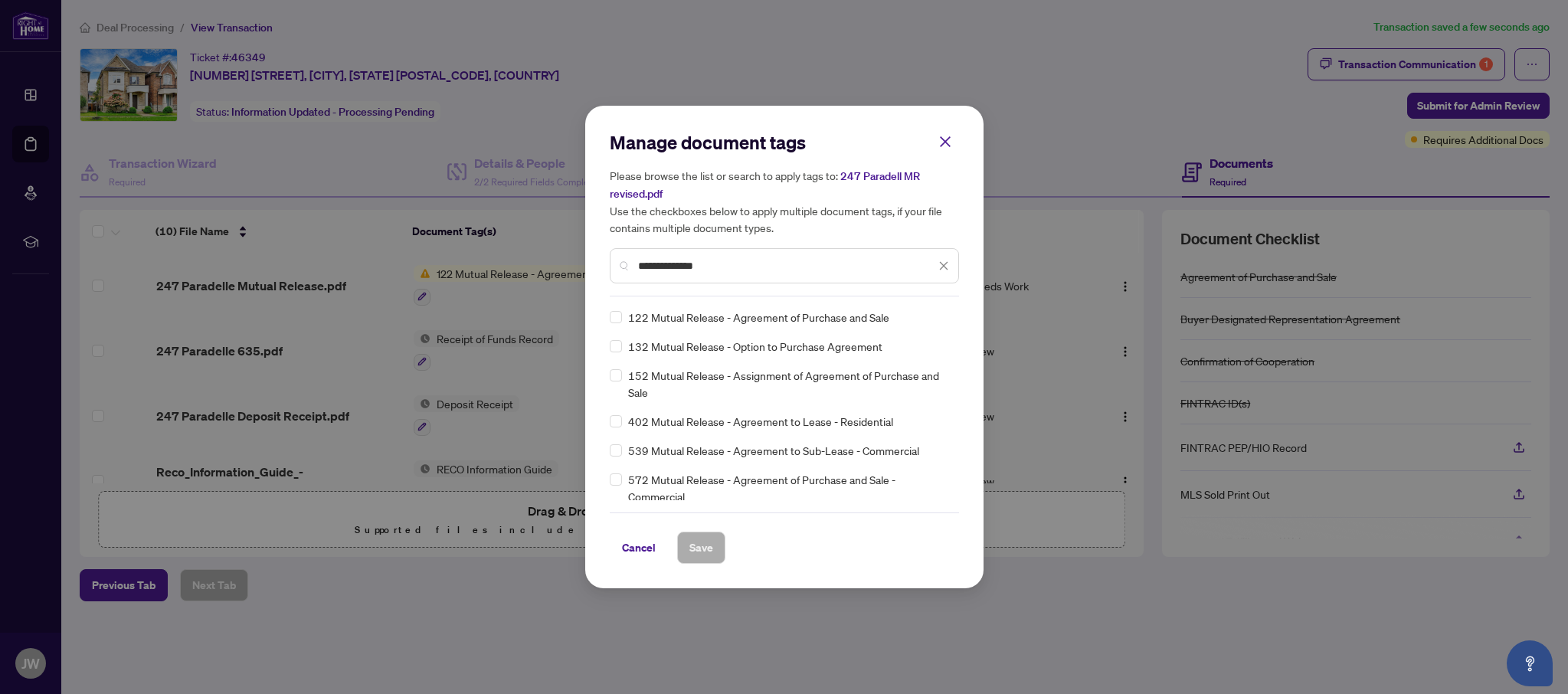 type on "**********" 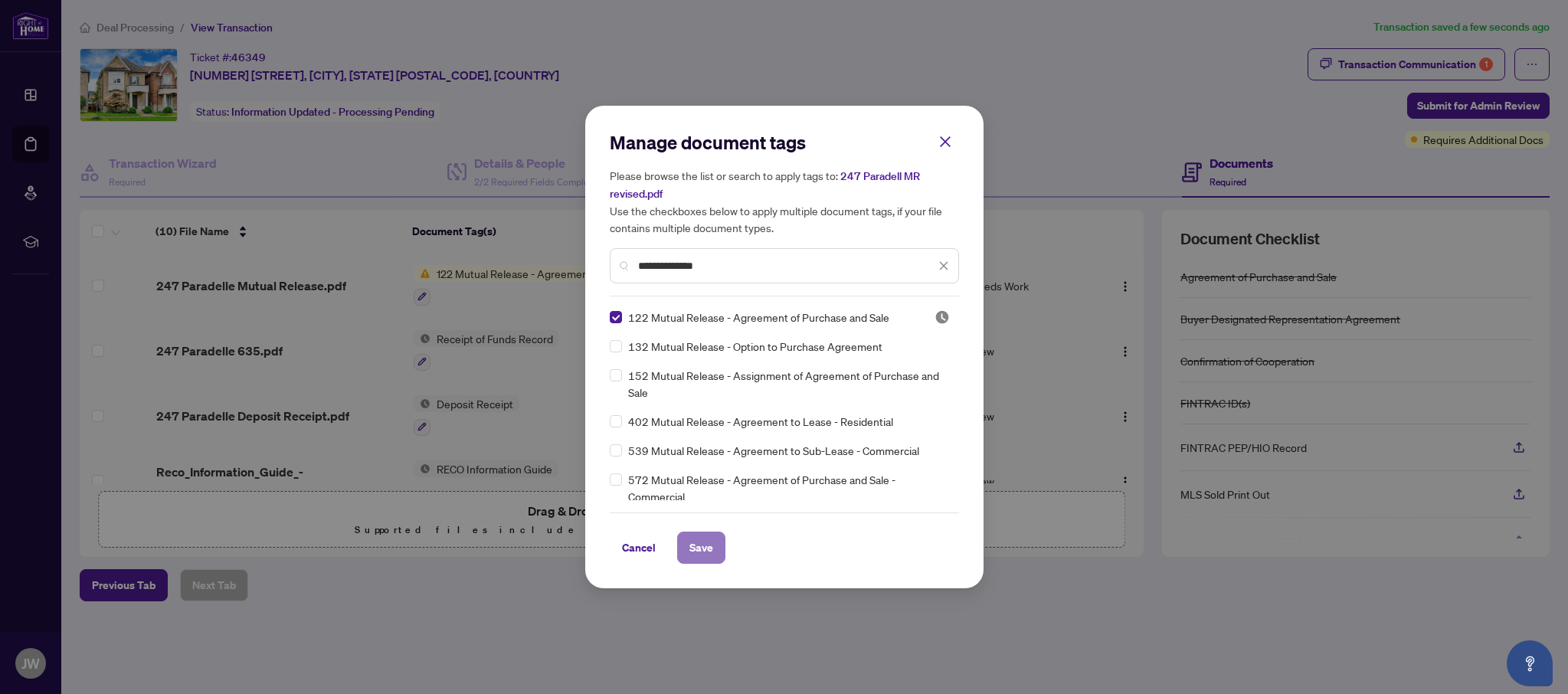 click on "Save" at bounding box center [701, 548] 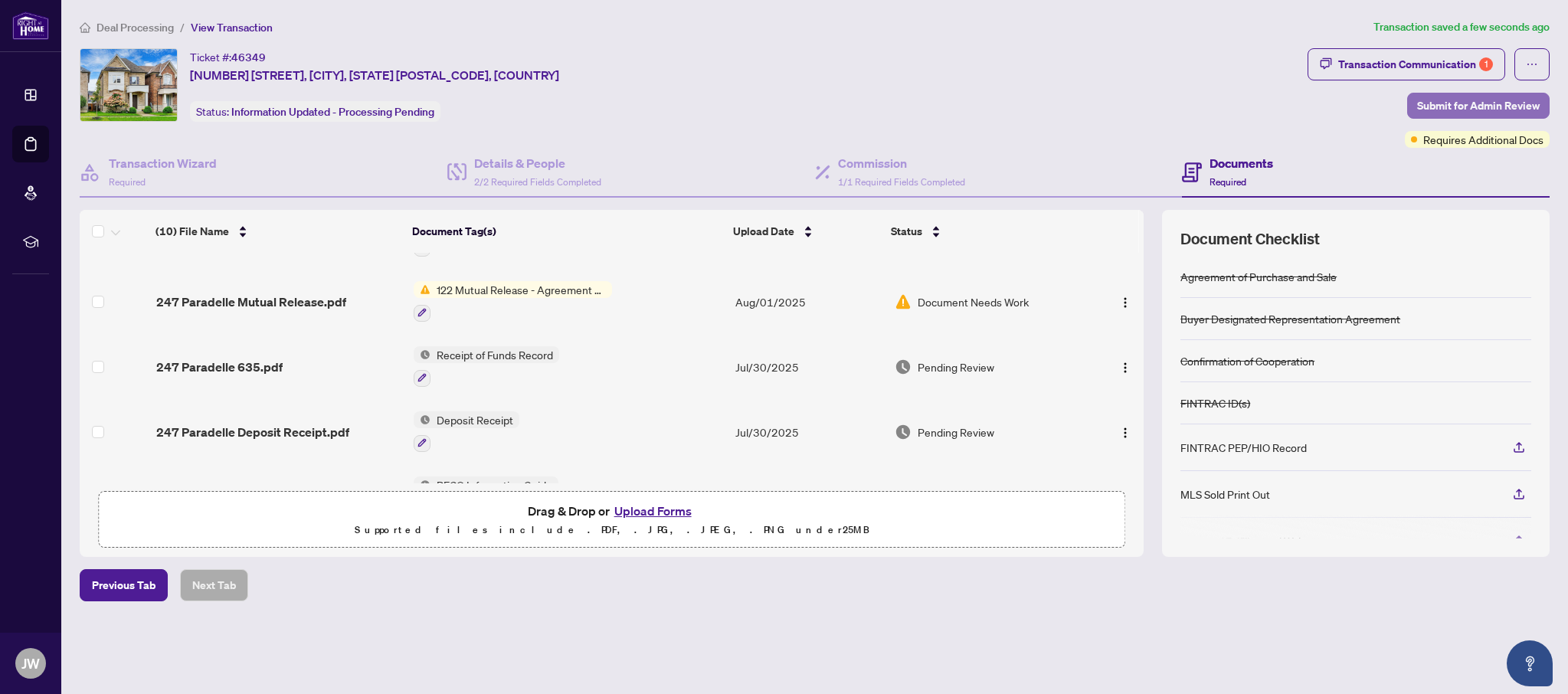 click on "Submit for Admin Review" at bounding box center [1478, 106] 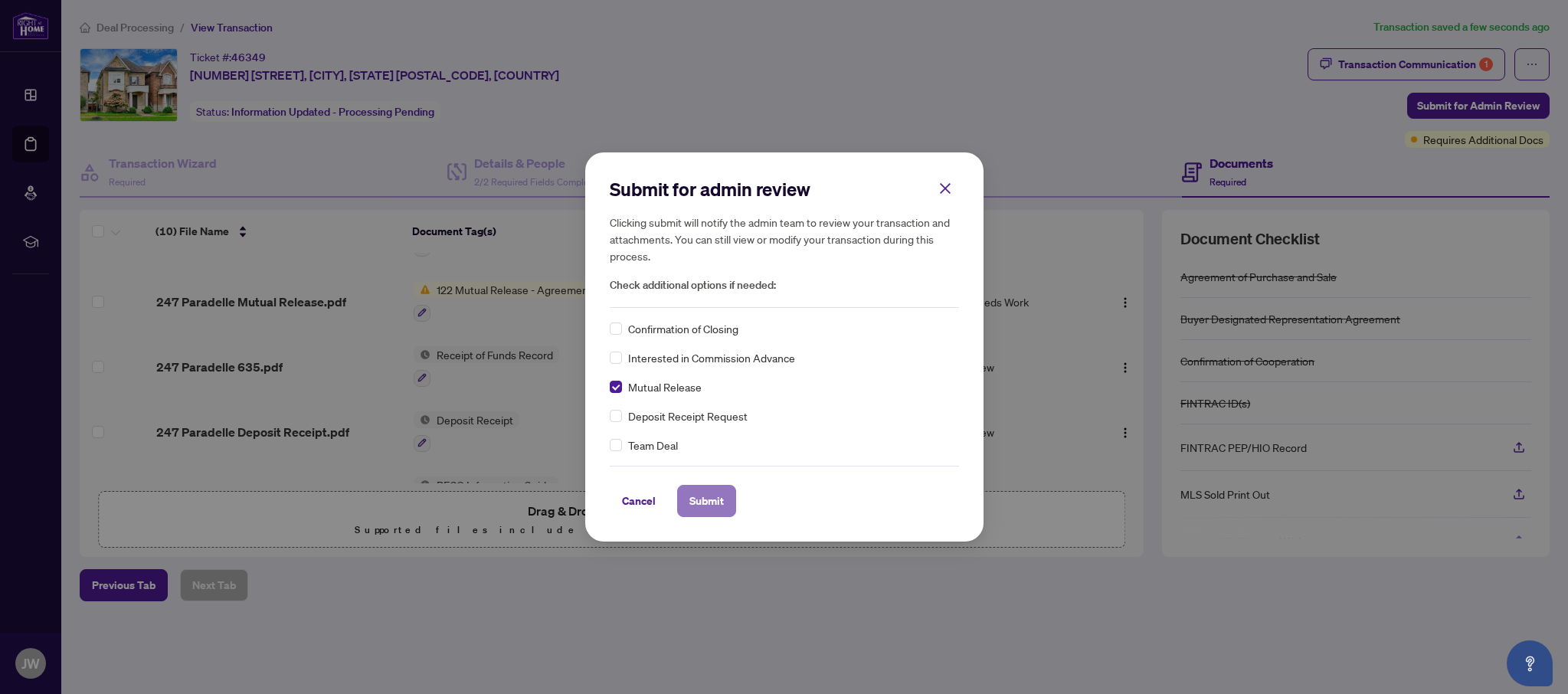 click on "Submit" at bounding box center (706, 501) 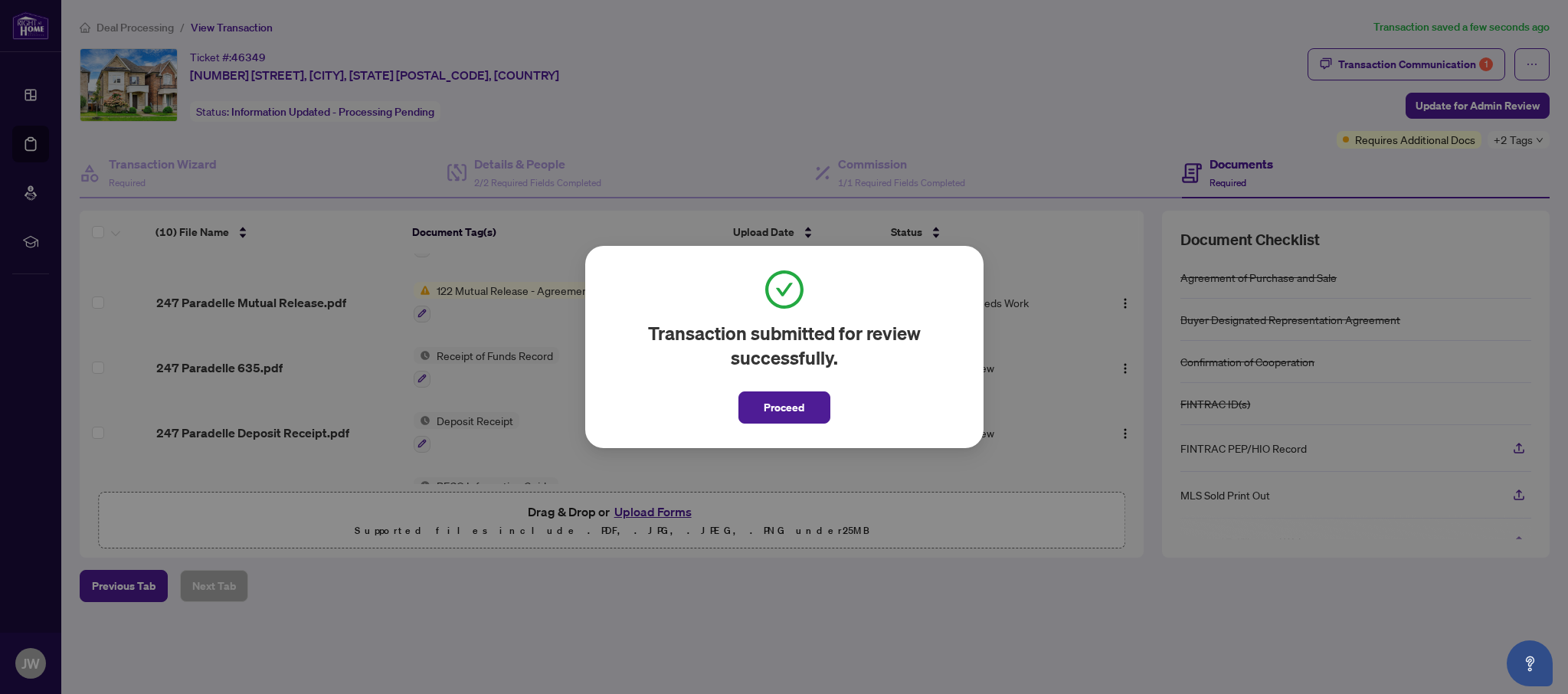 drag, startPoint x: 809, startPoint y: 410, endPoint x: 1256, endPoint y: 155, distance: 514.62025 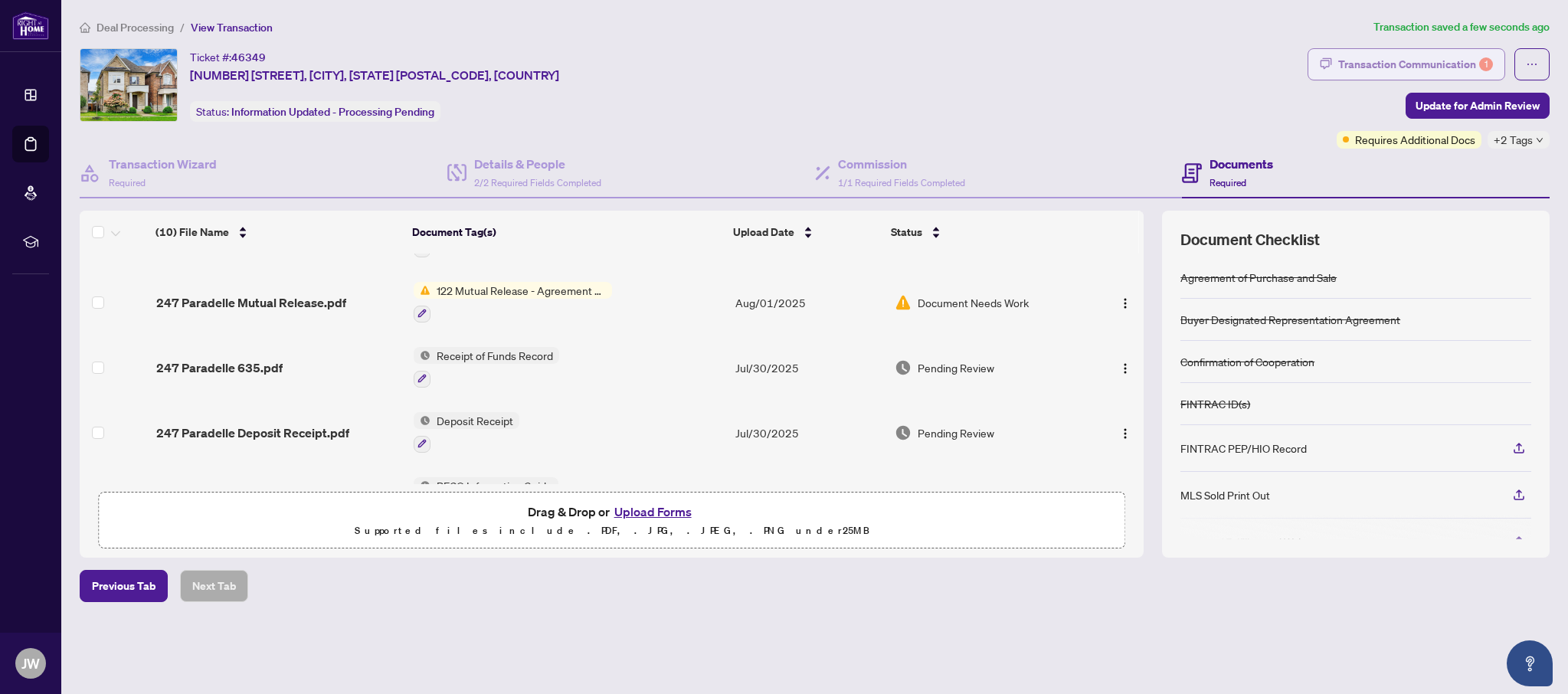 click on "Transaction Communication 1" at bounding box center [1416, 64] 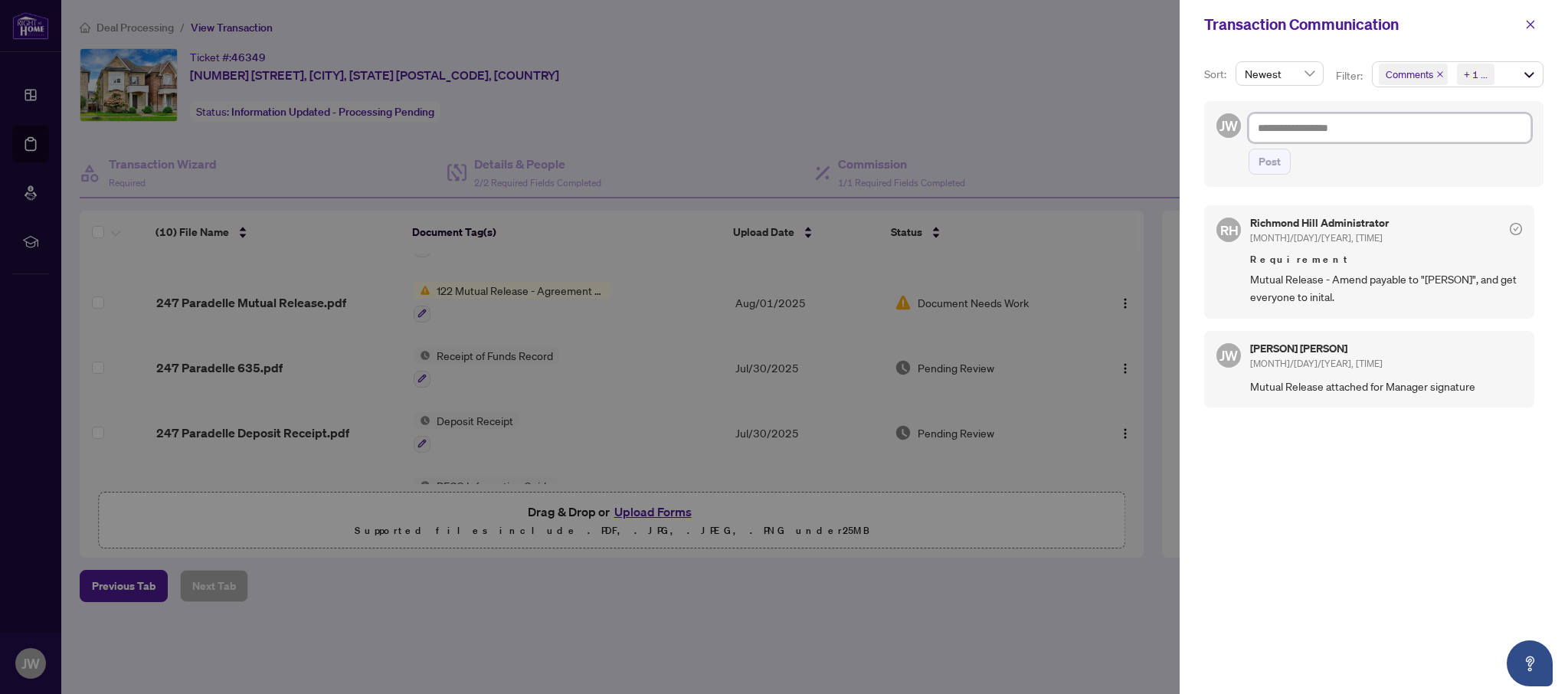 click at bounding box center [1390, 128] 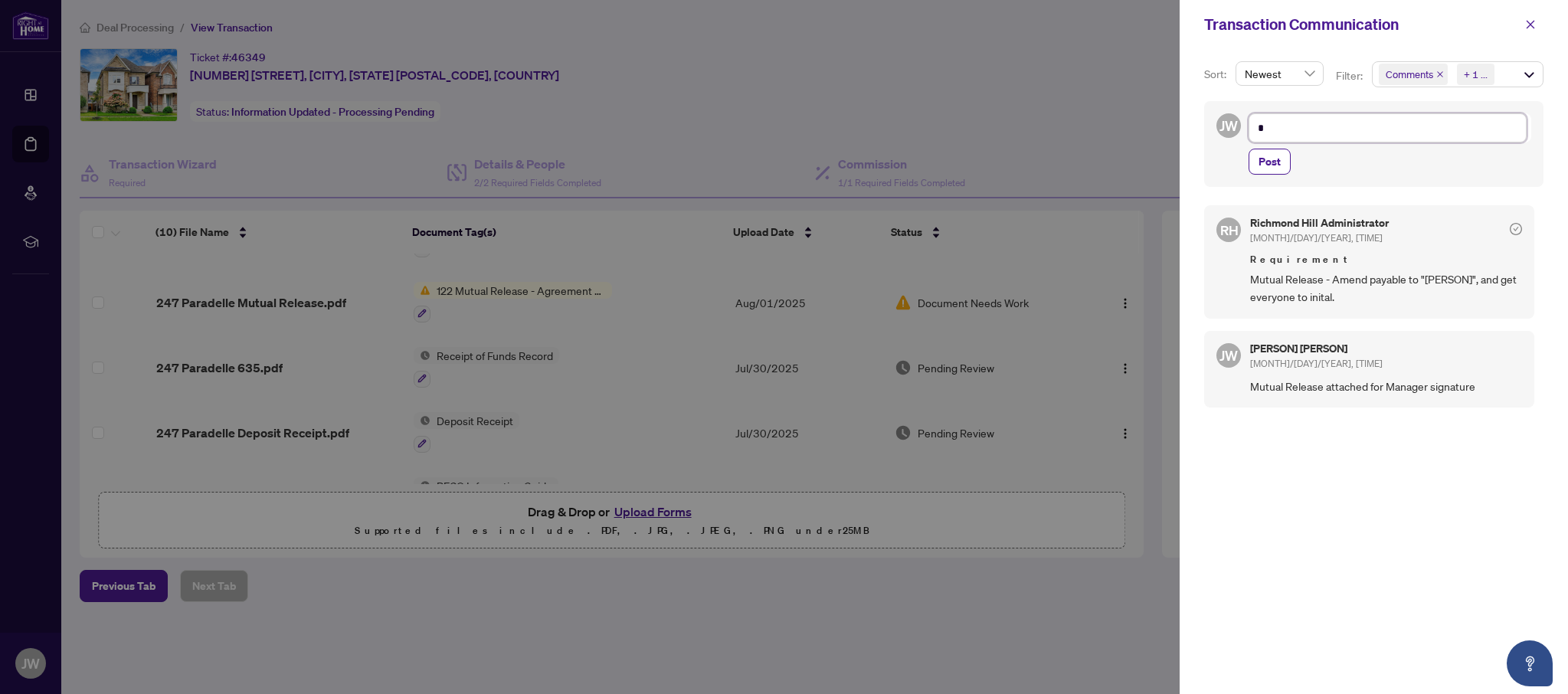 type on "**" 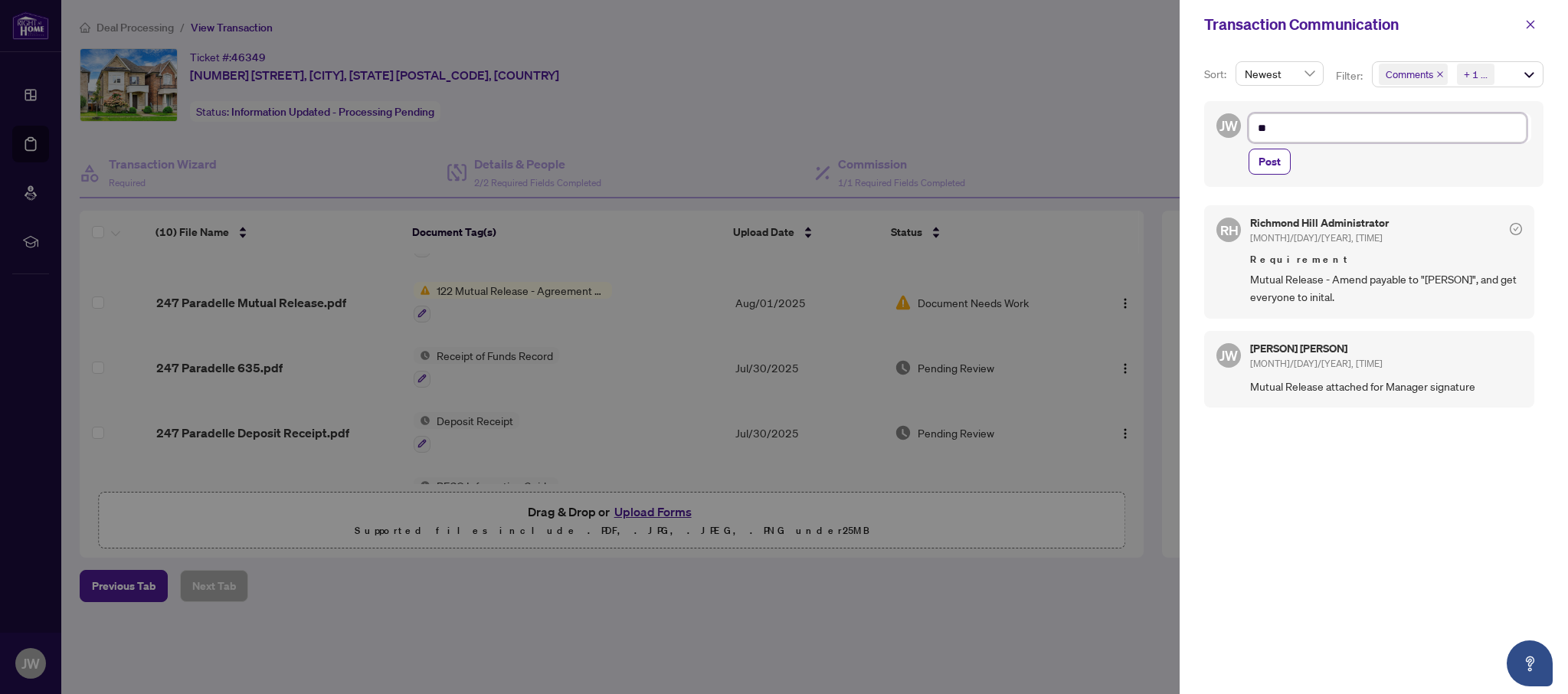 type on "**" 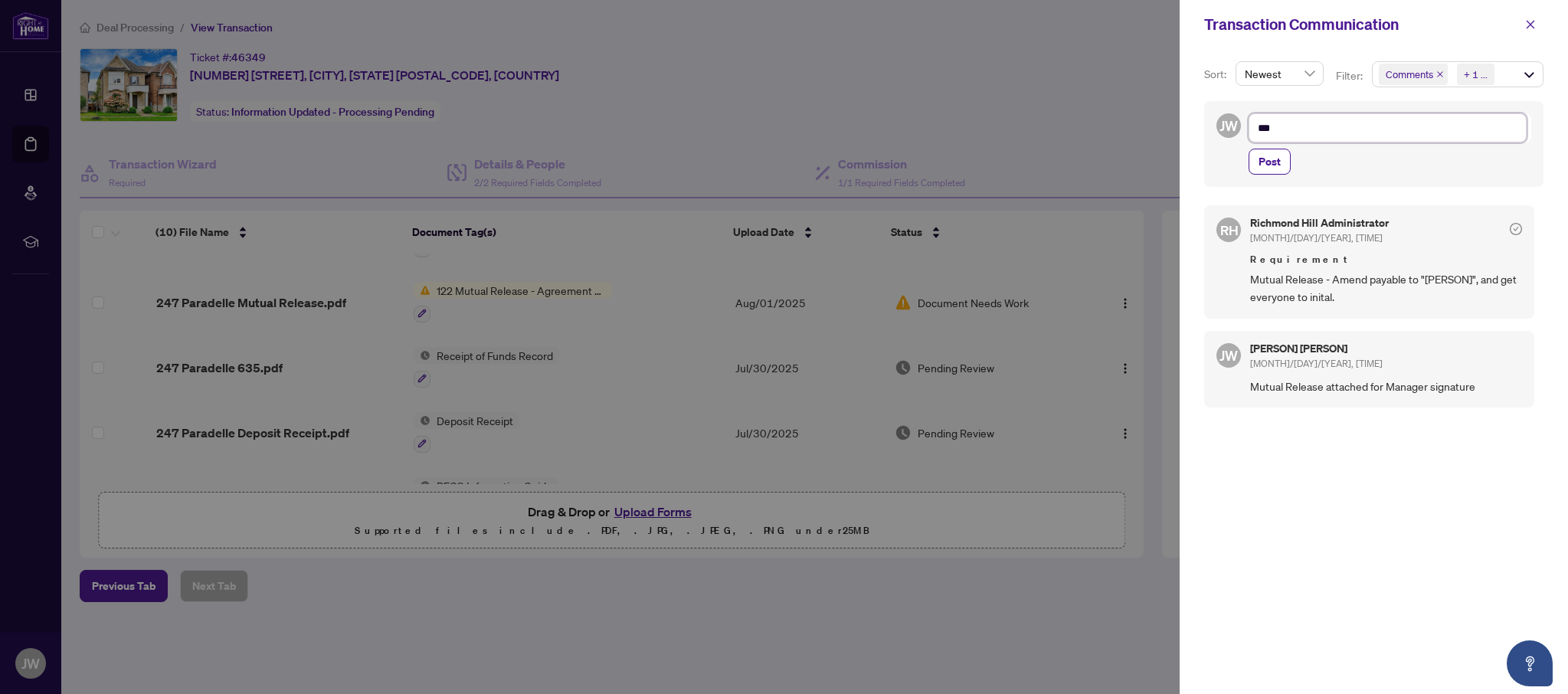 type on "****" 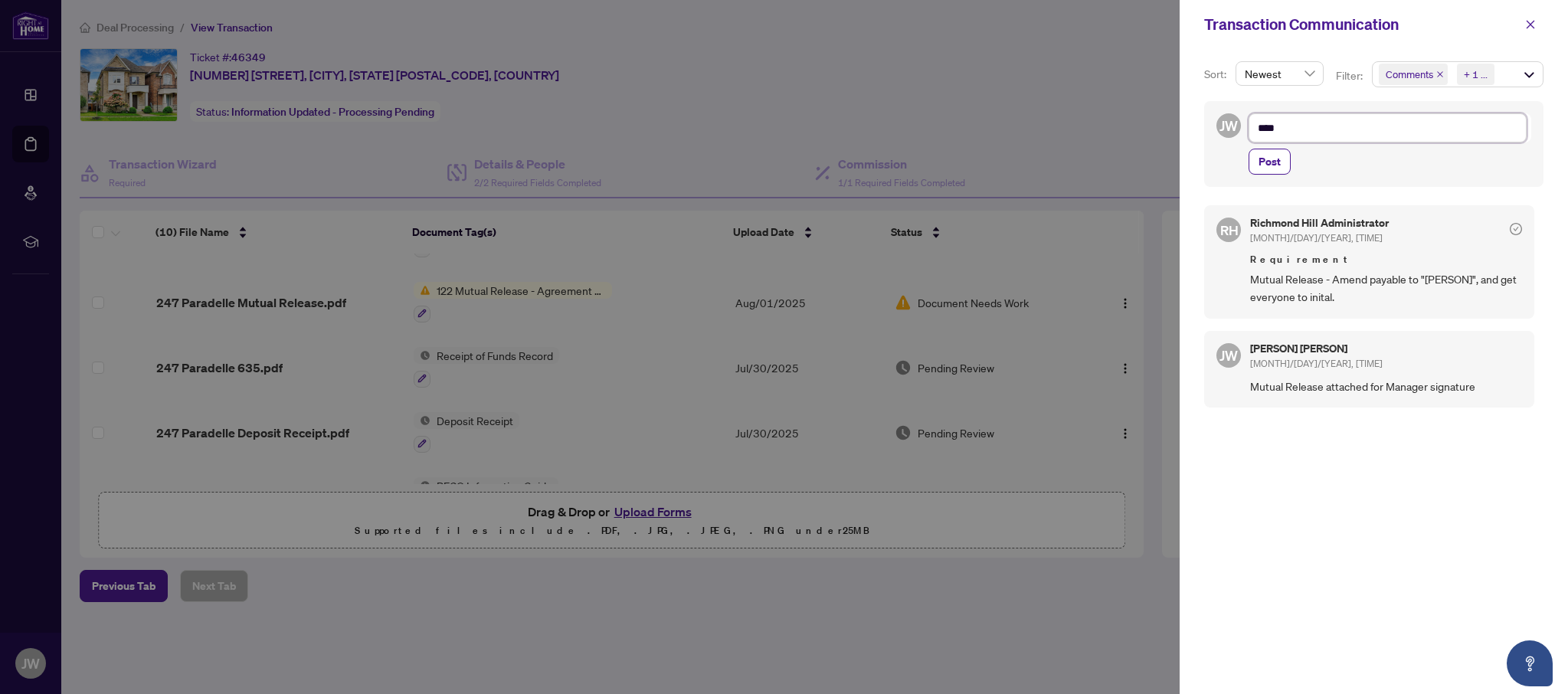 type on "*****" 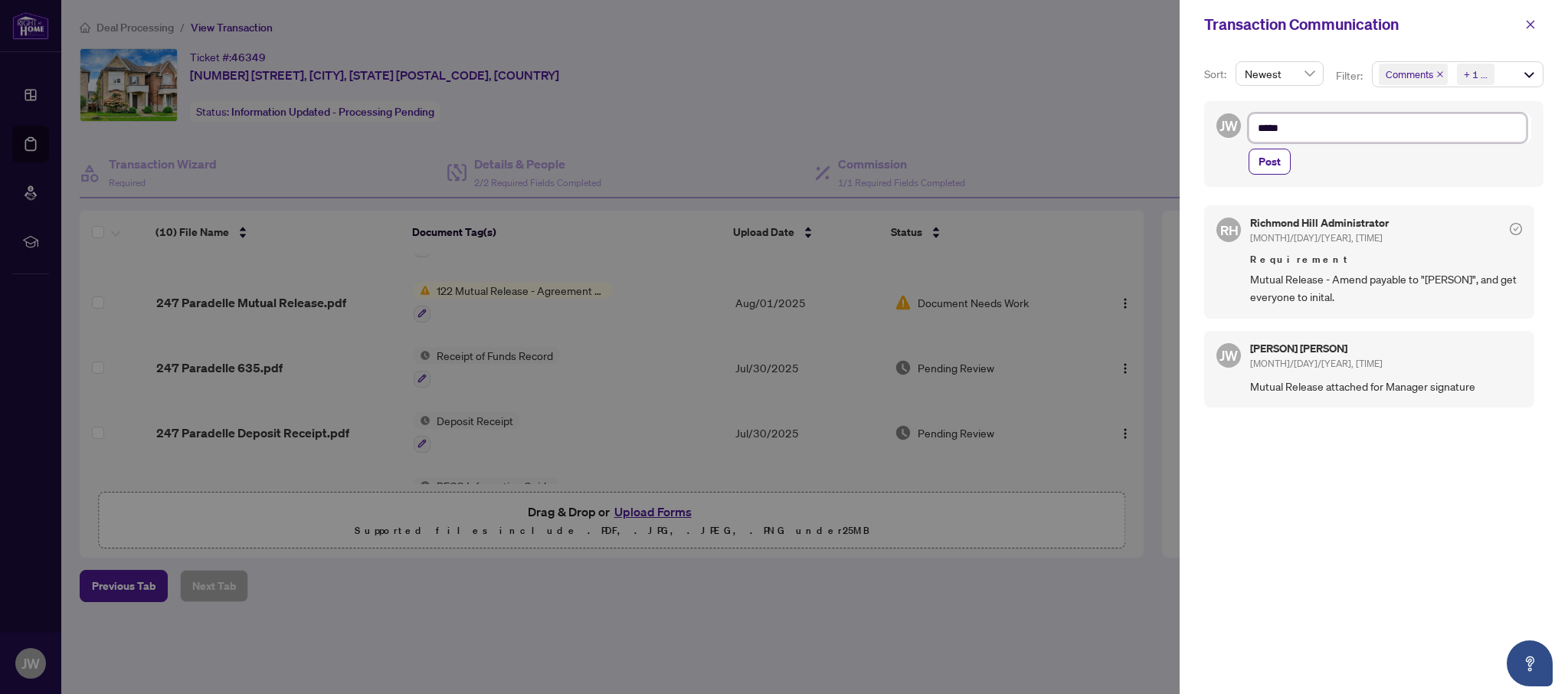 type on "******" 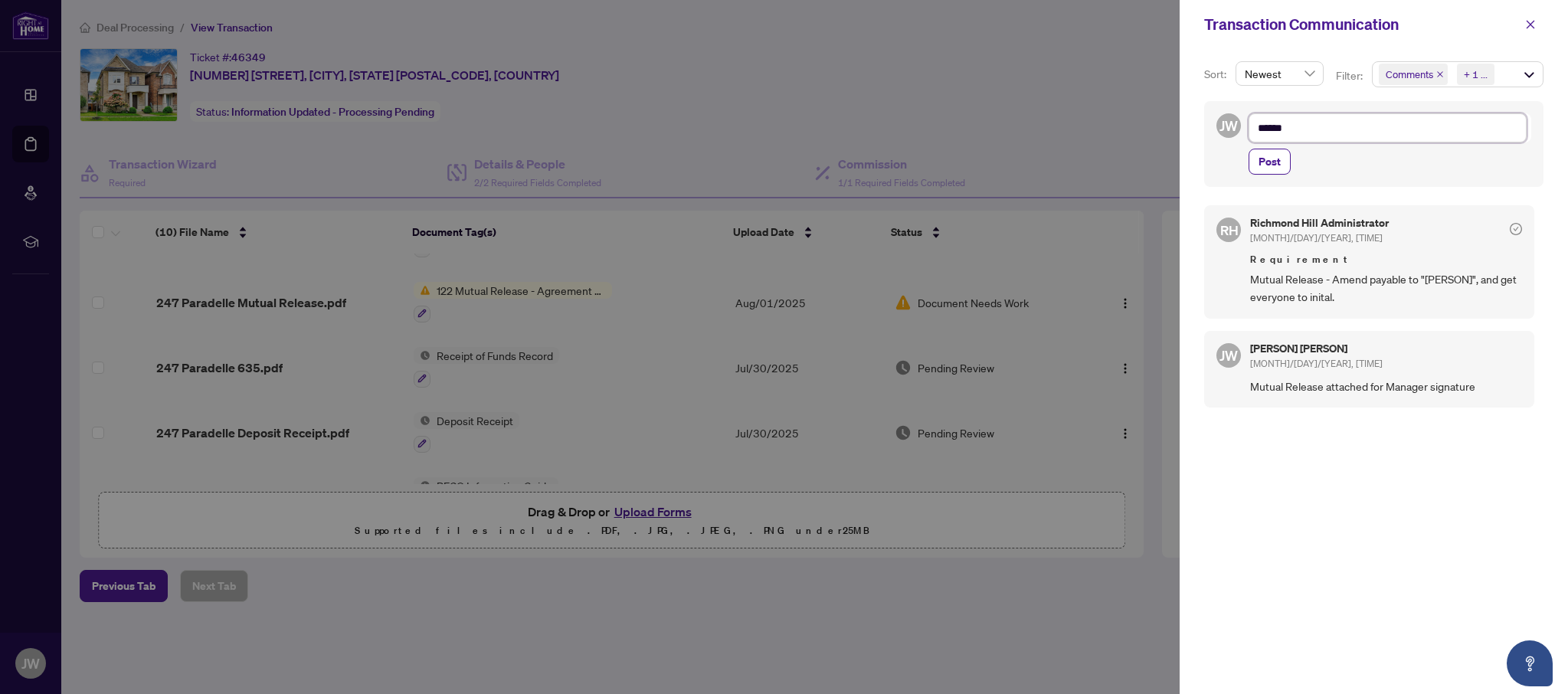 type on "*******" 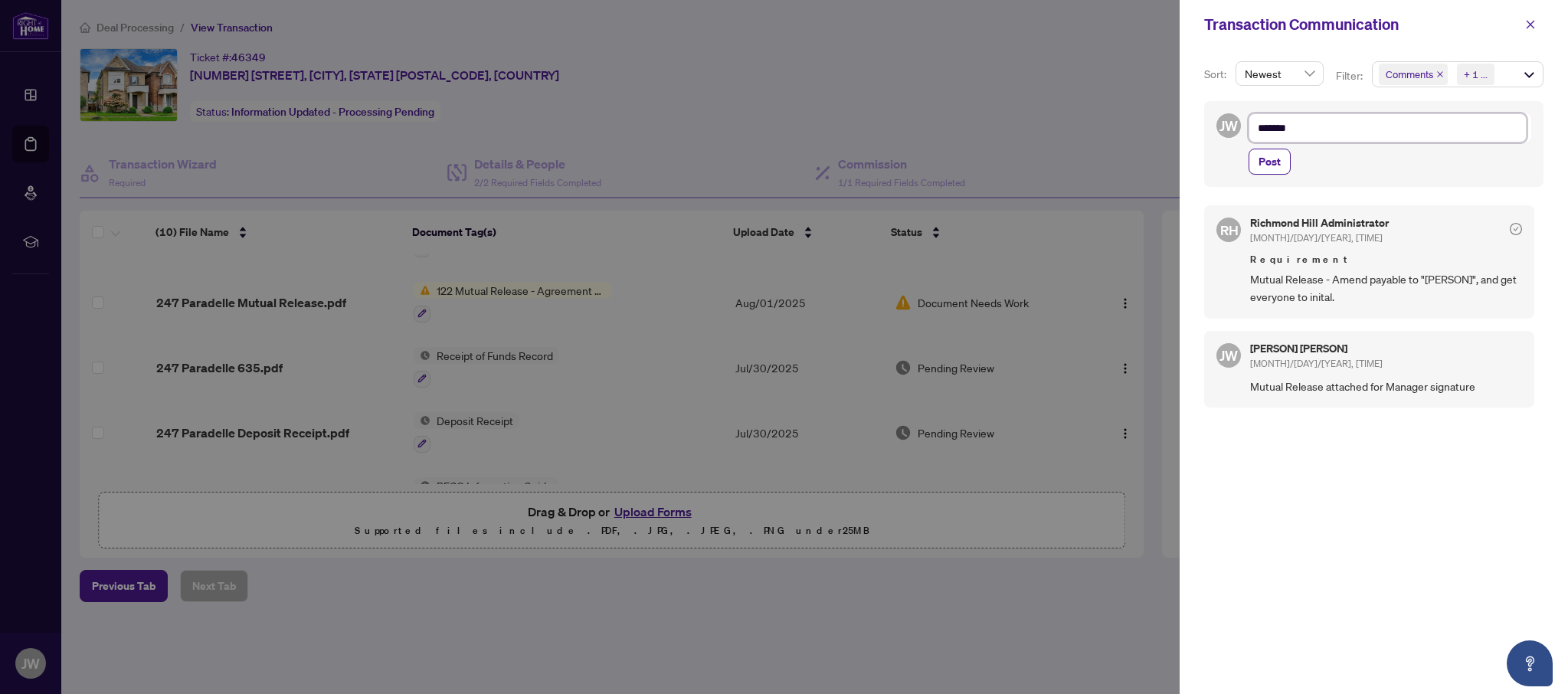 type on "******" 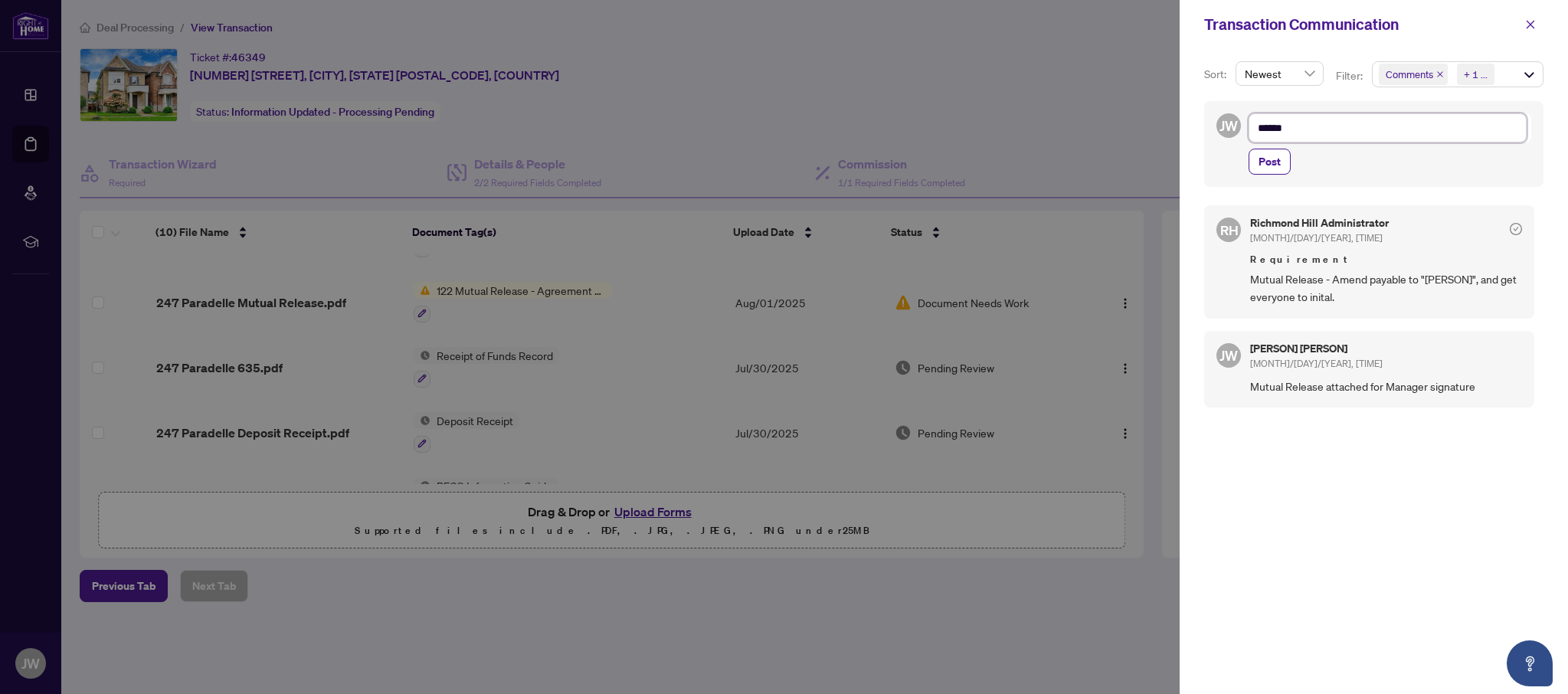 type on "*****" 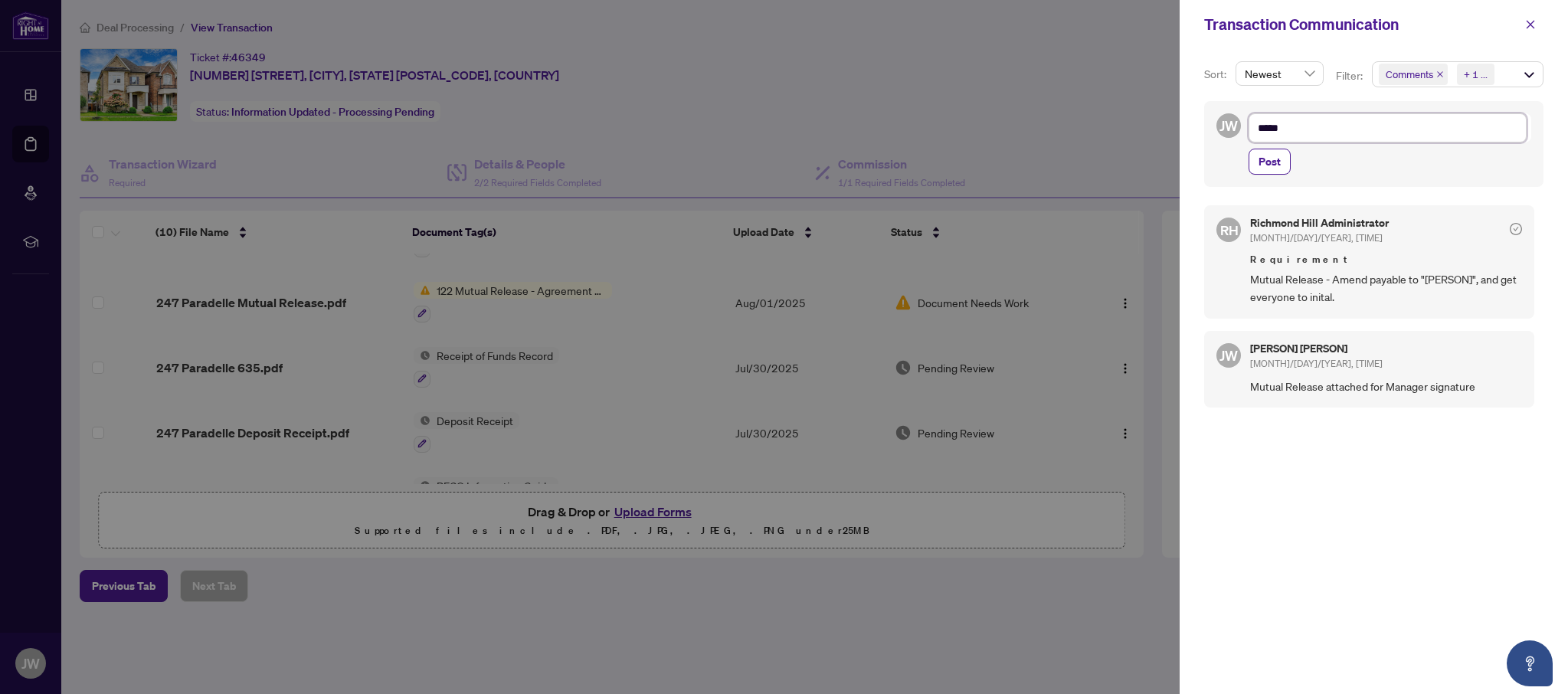 type on "******" 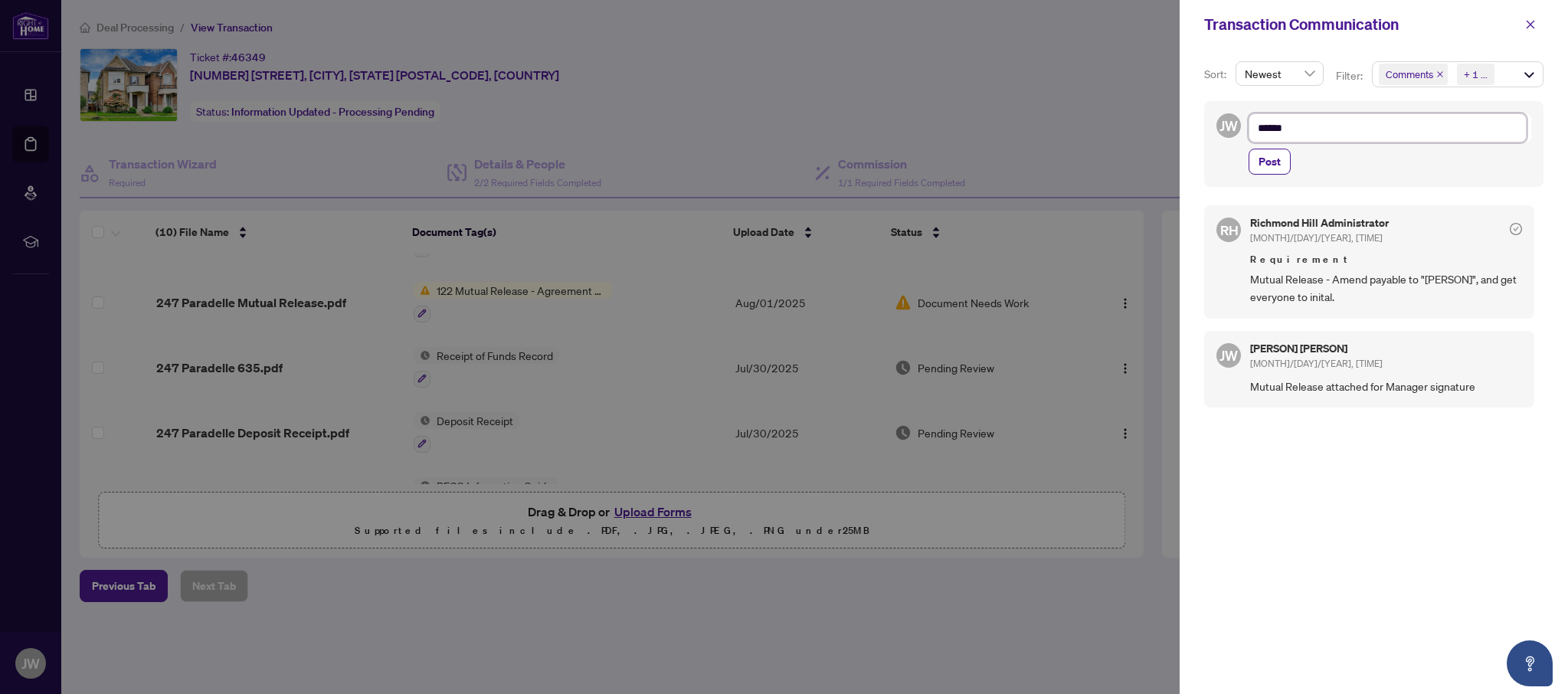 type on "*******" 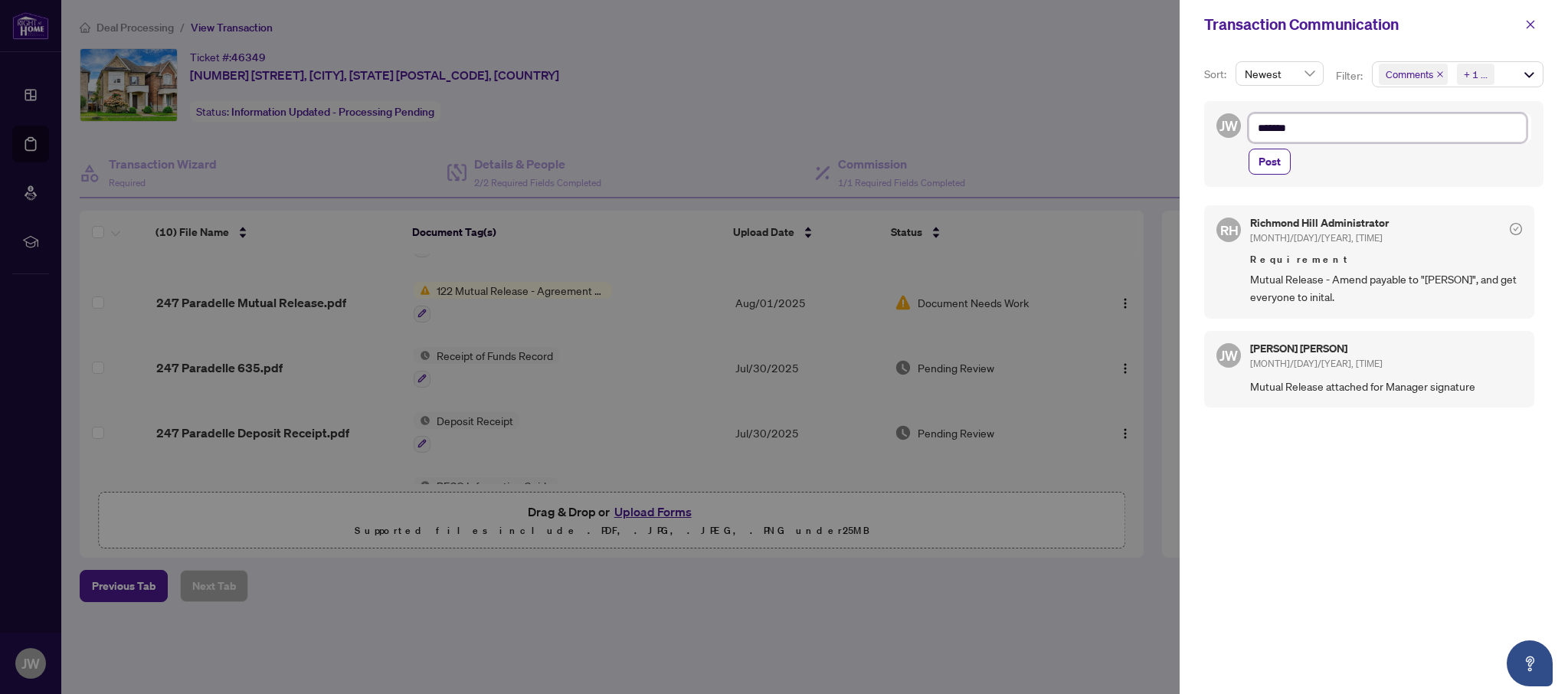 type on "********" 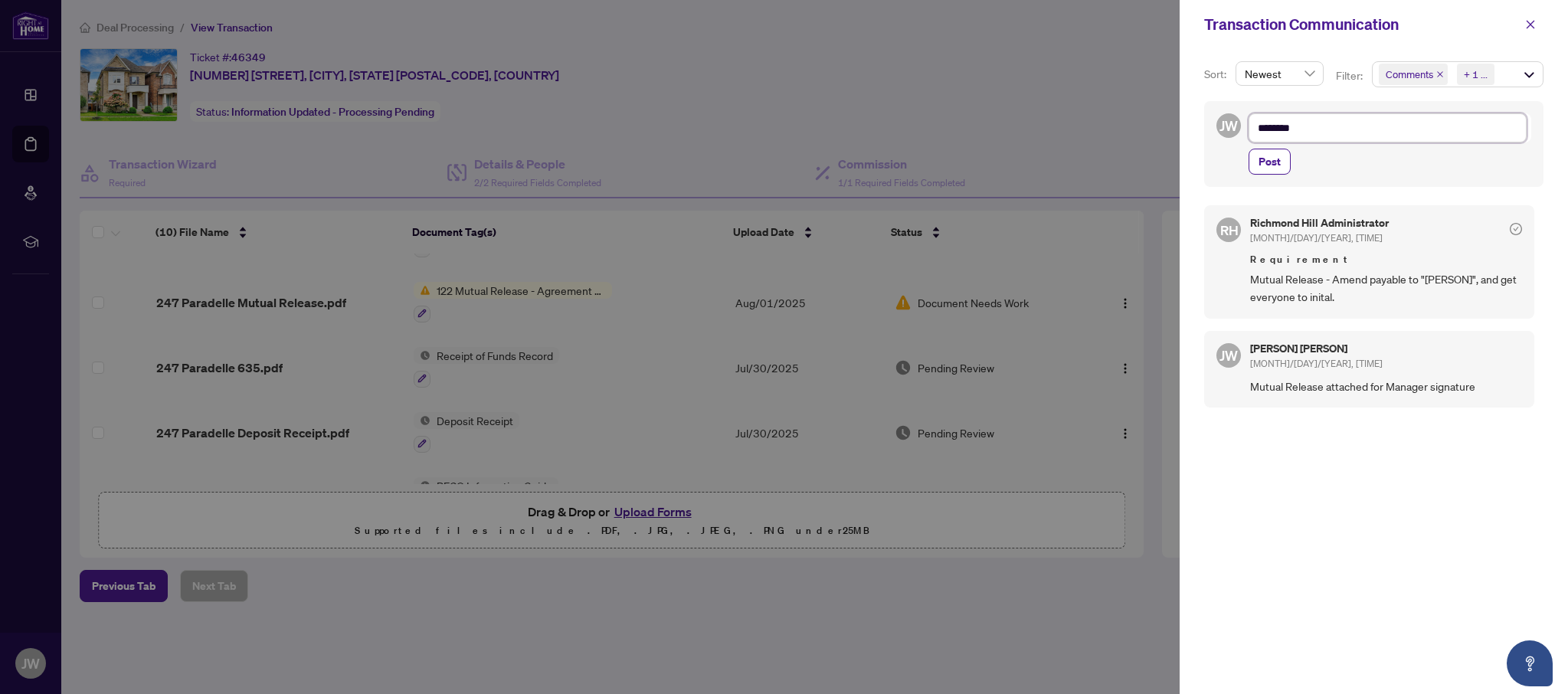 type on "*********" 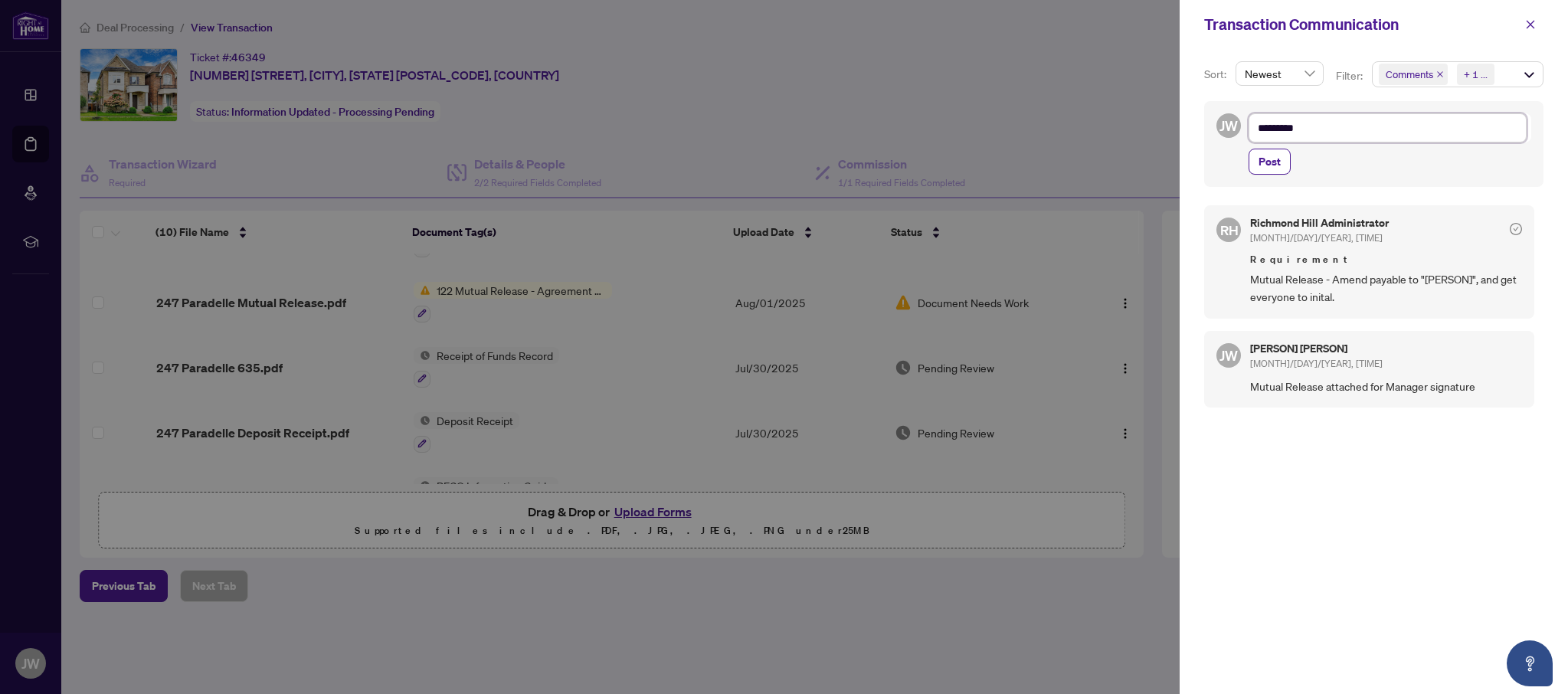 type on "**********" 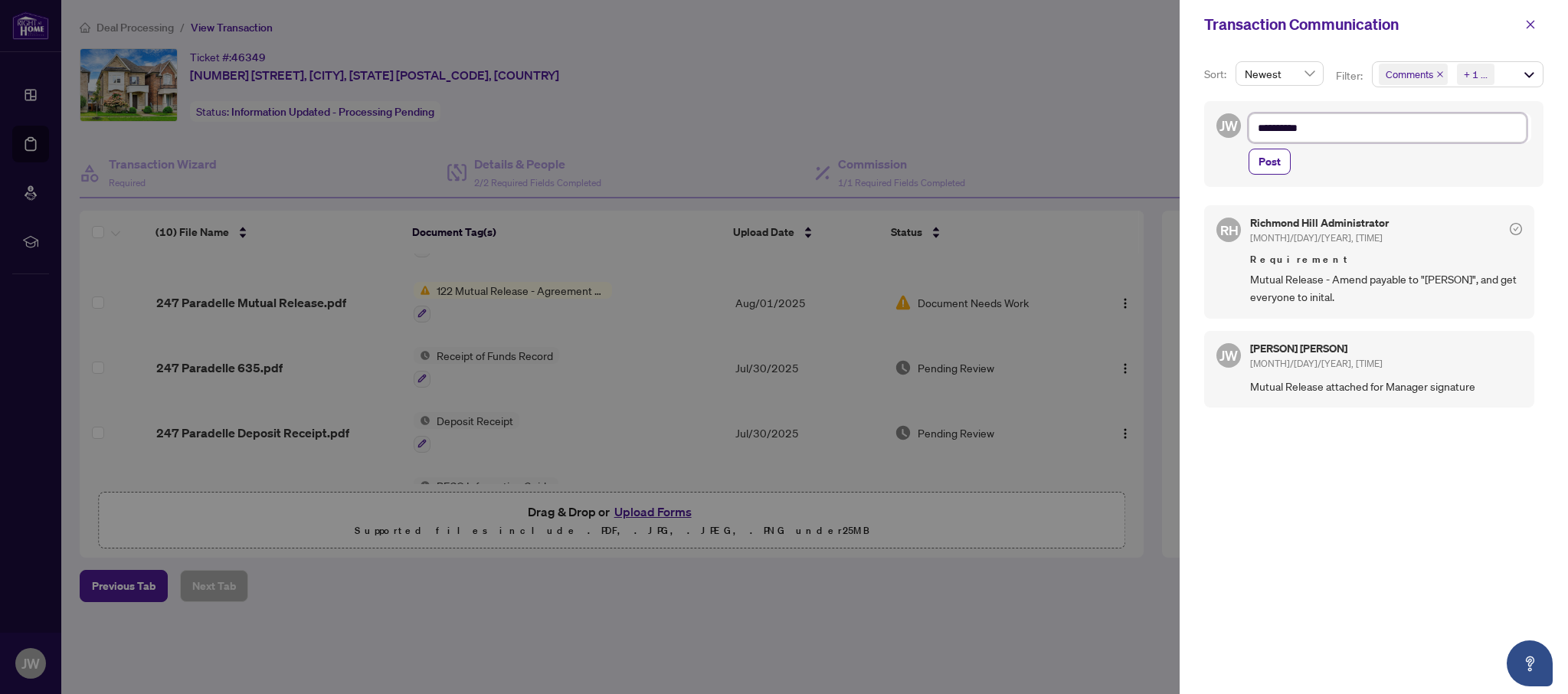 type on "**********" 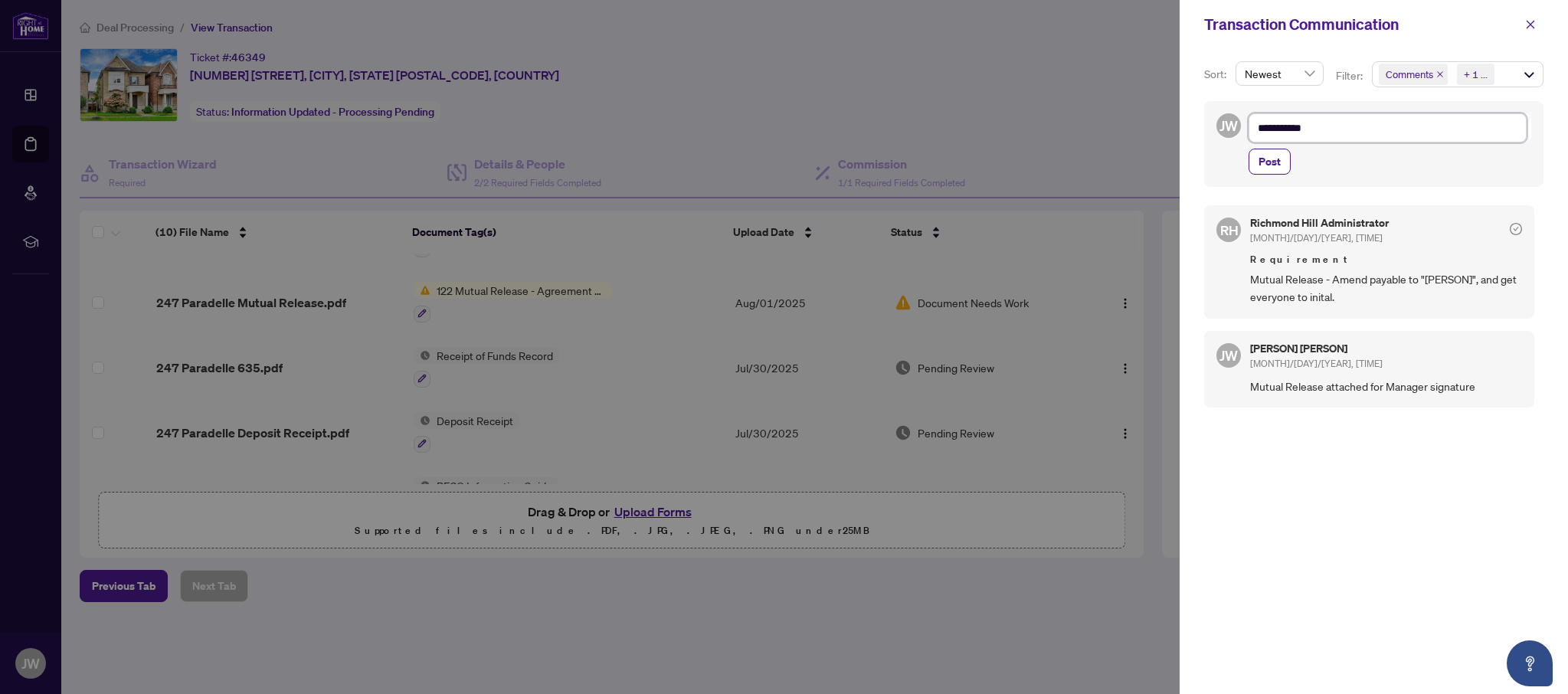 type on "**********" 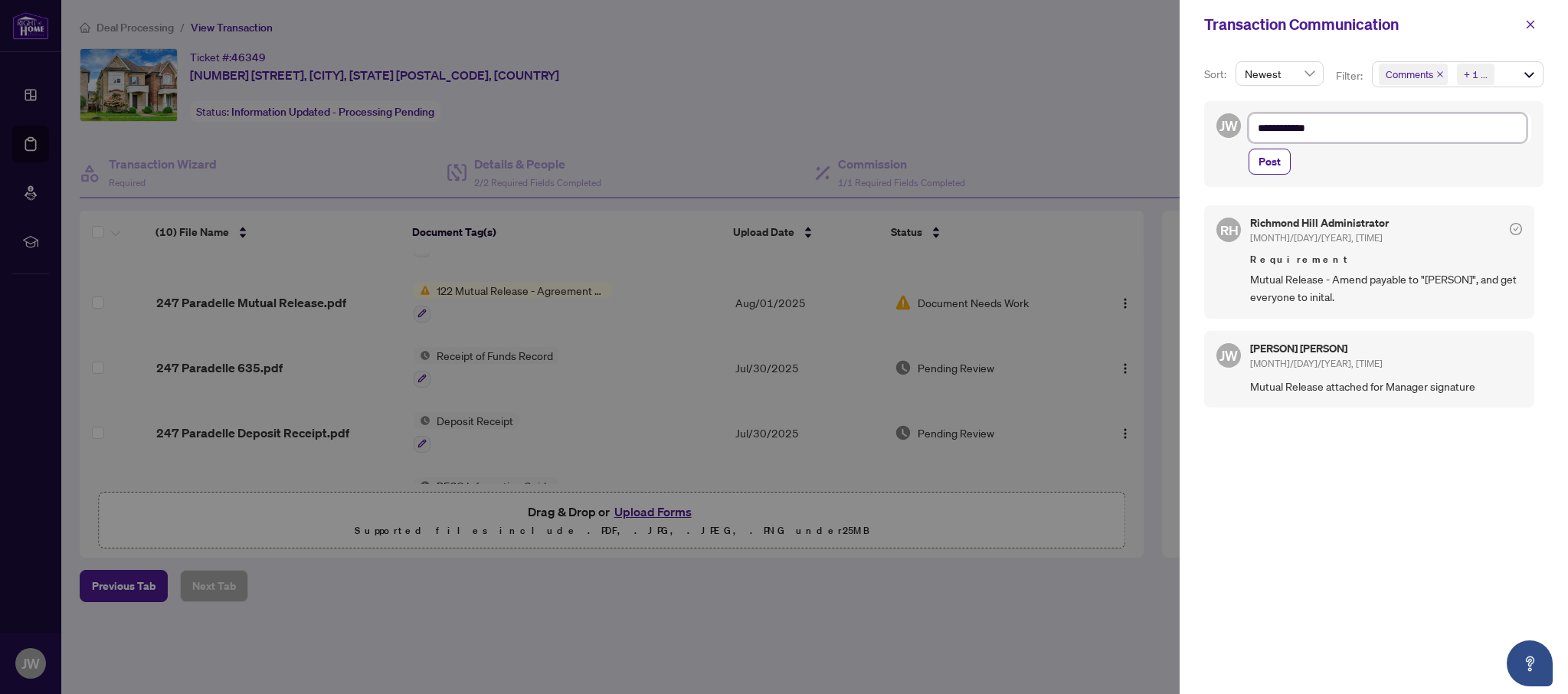 type on "**********" 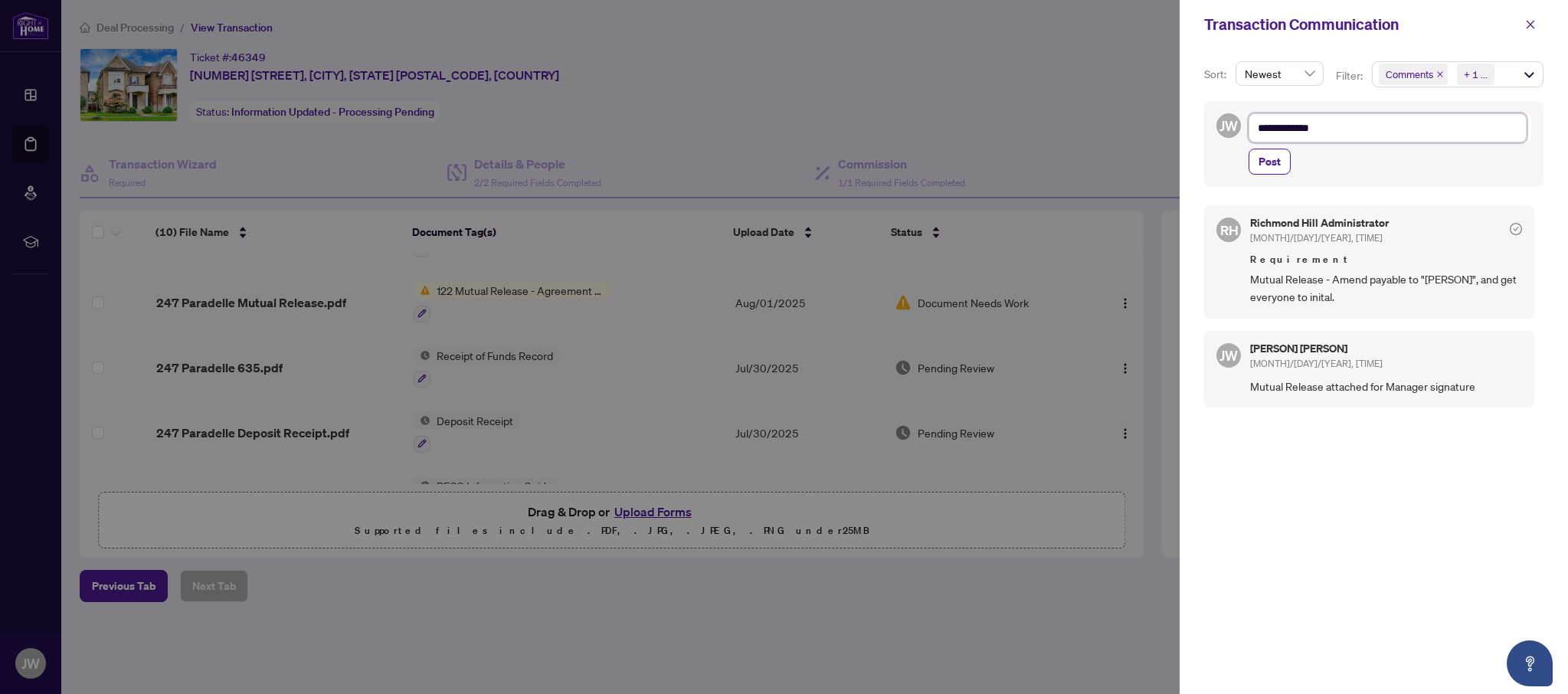 type on "**********" 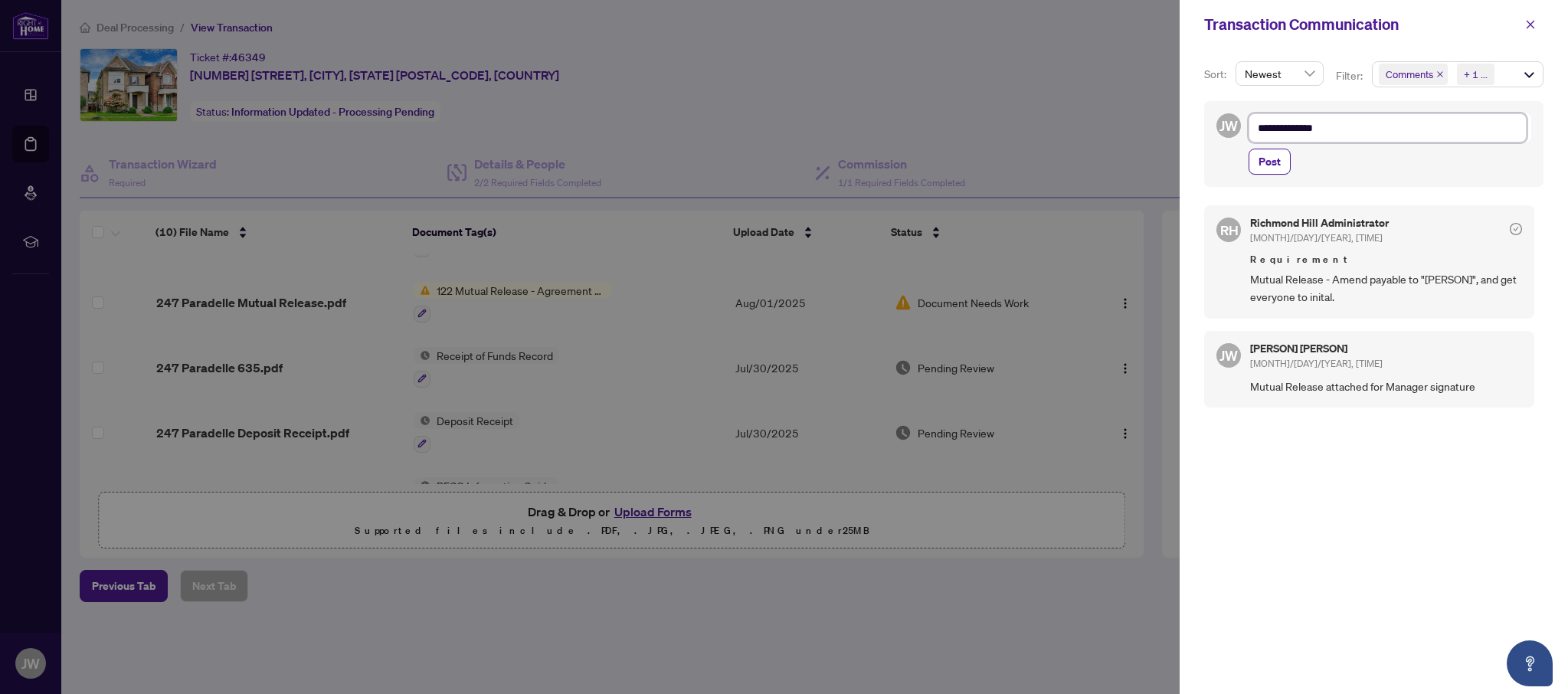 type on "**********" 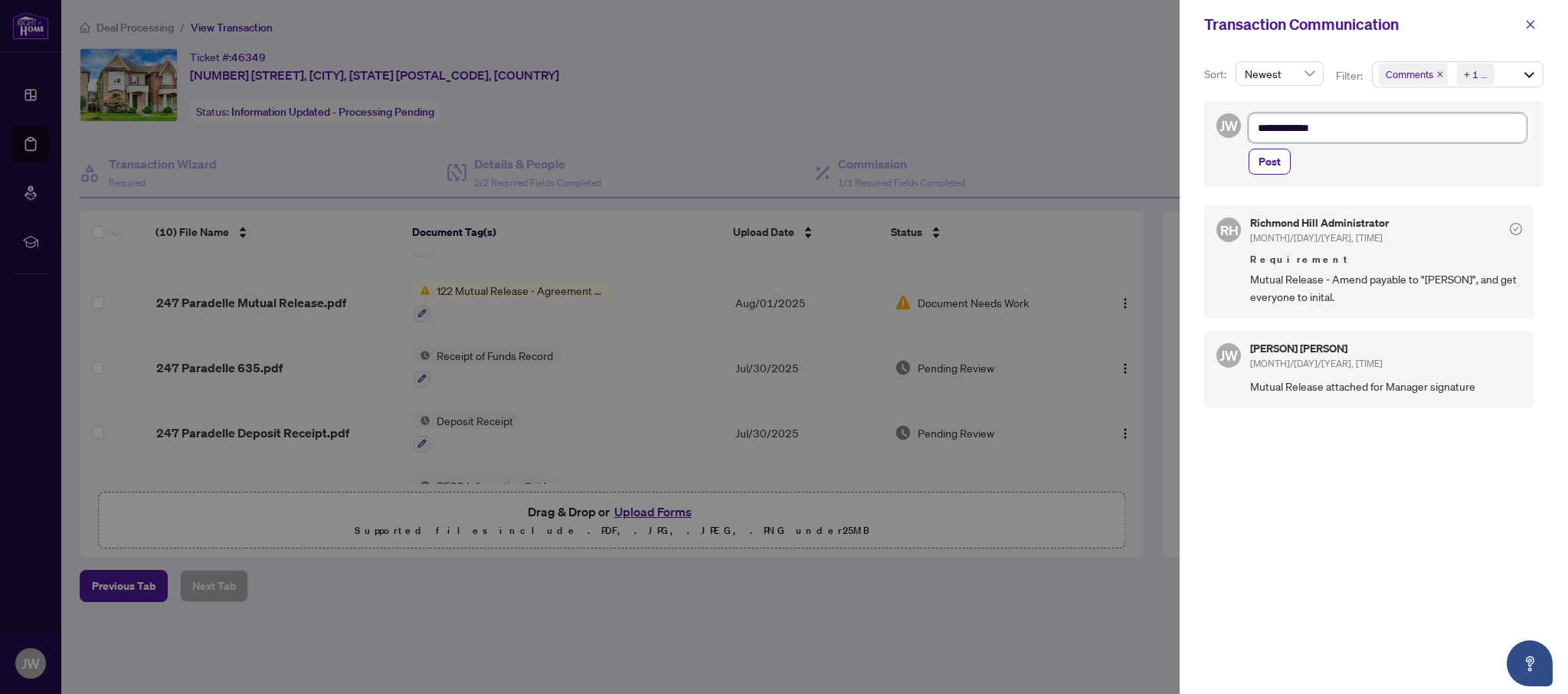 type on "**********" 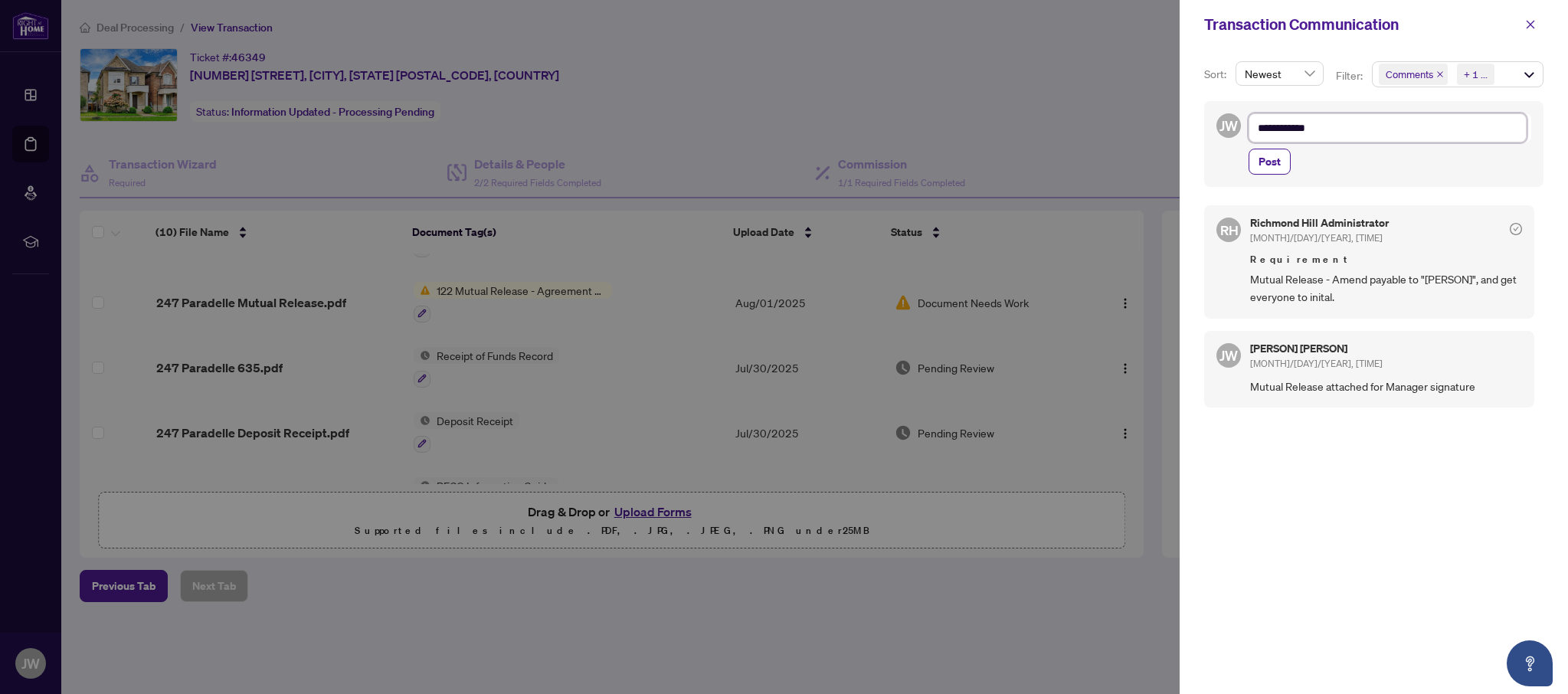 type on "**********" 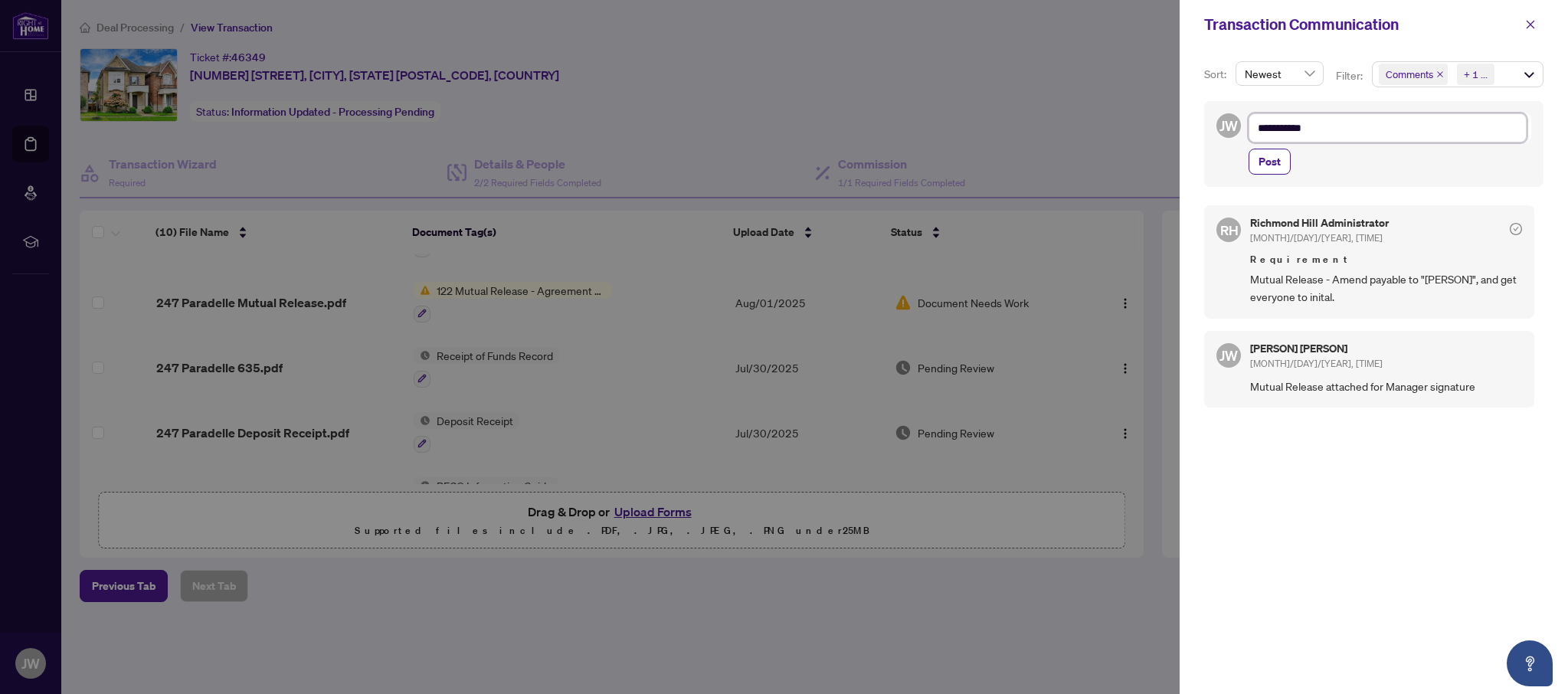 type on "**********" 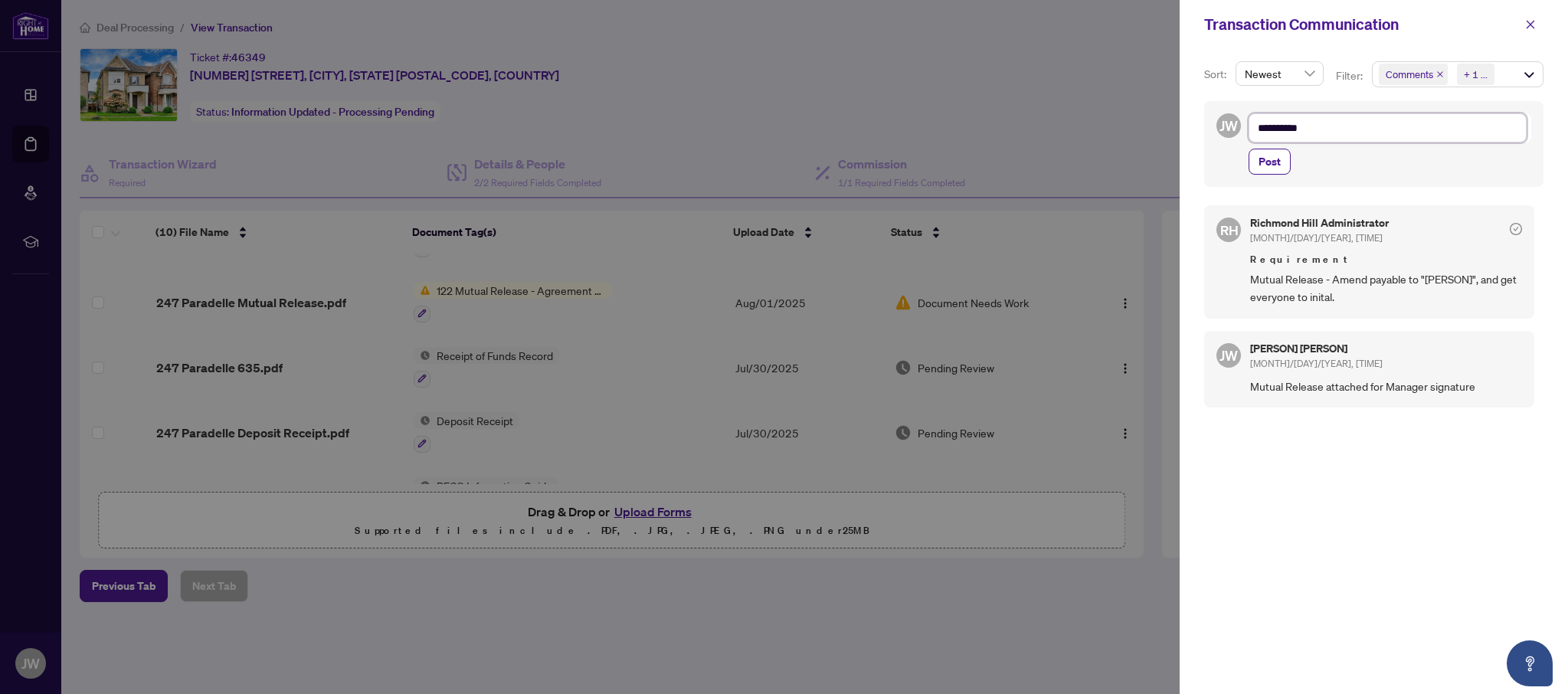 type on "*********" 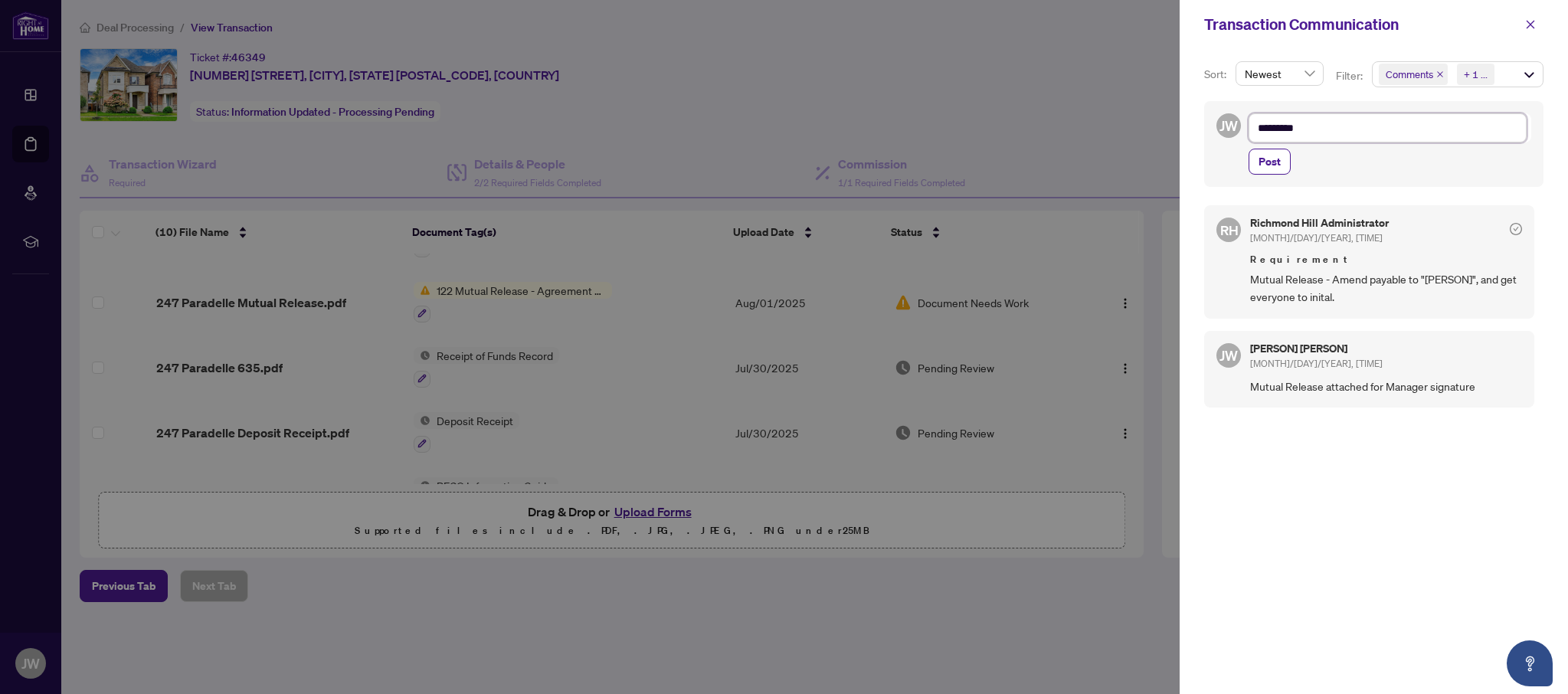 type on "********" 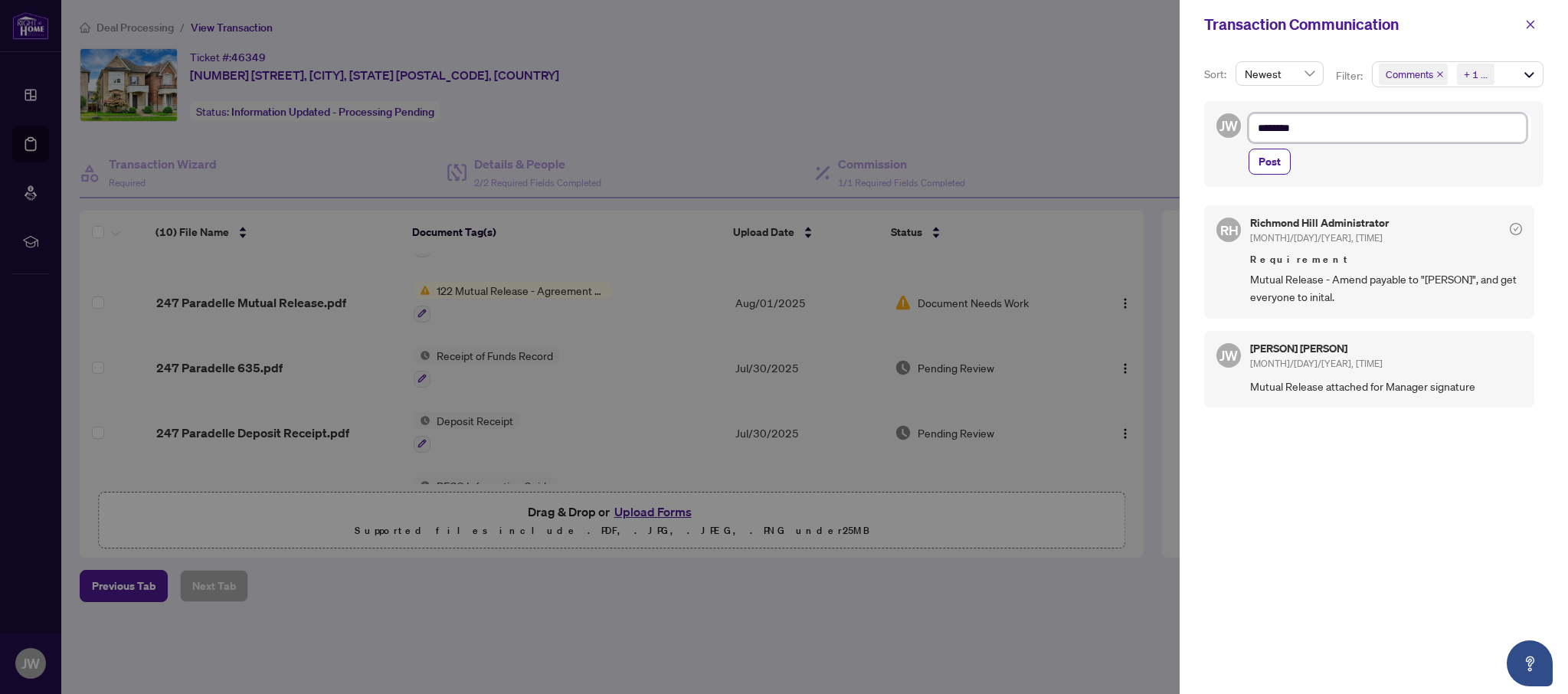 type on "*******" 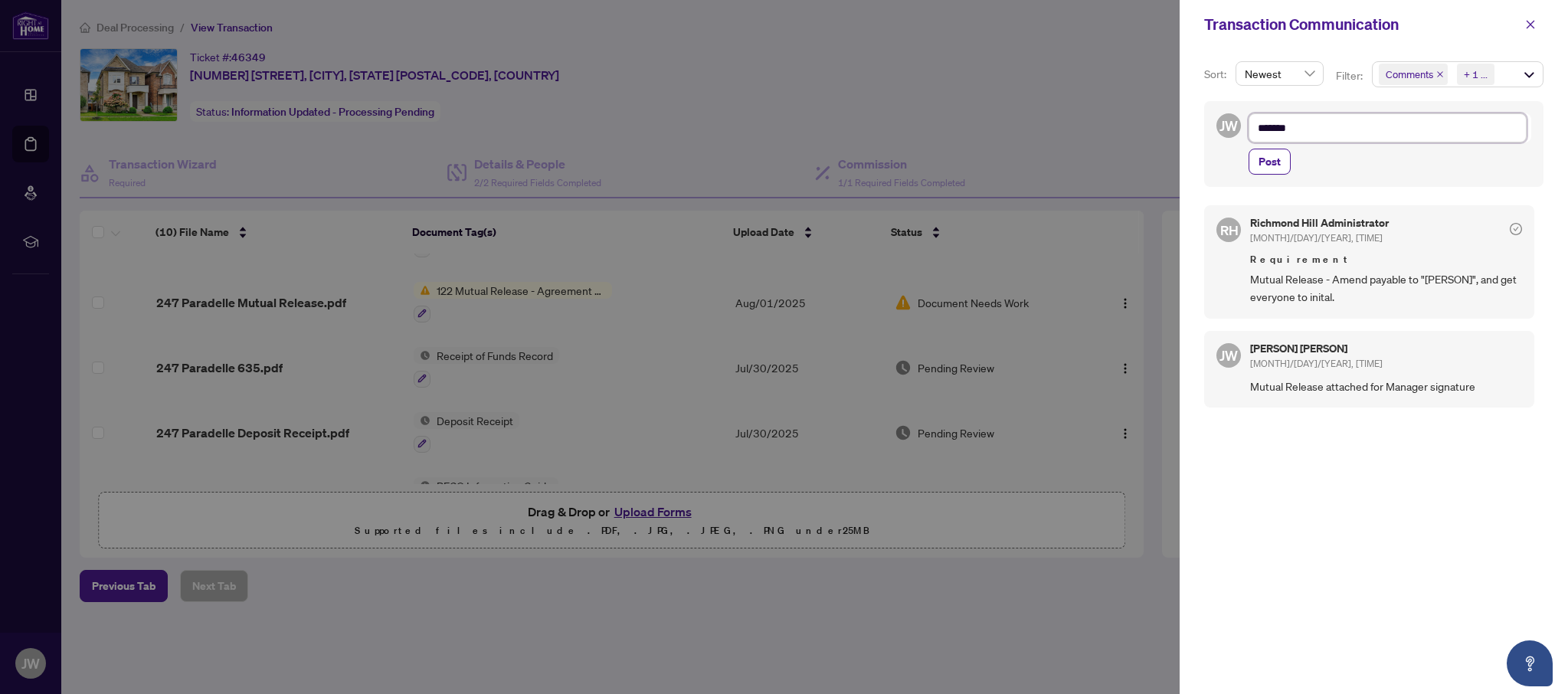type on "******" 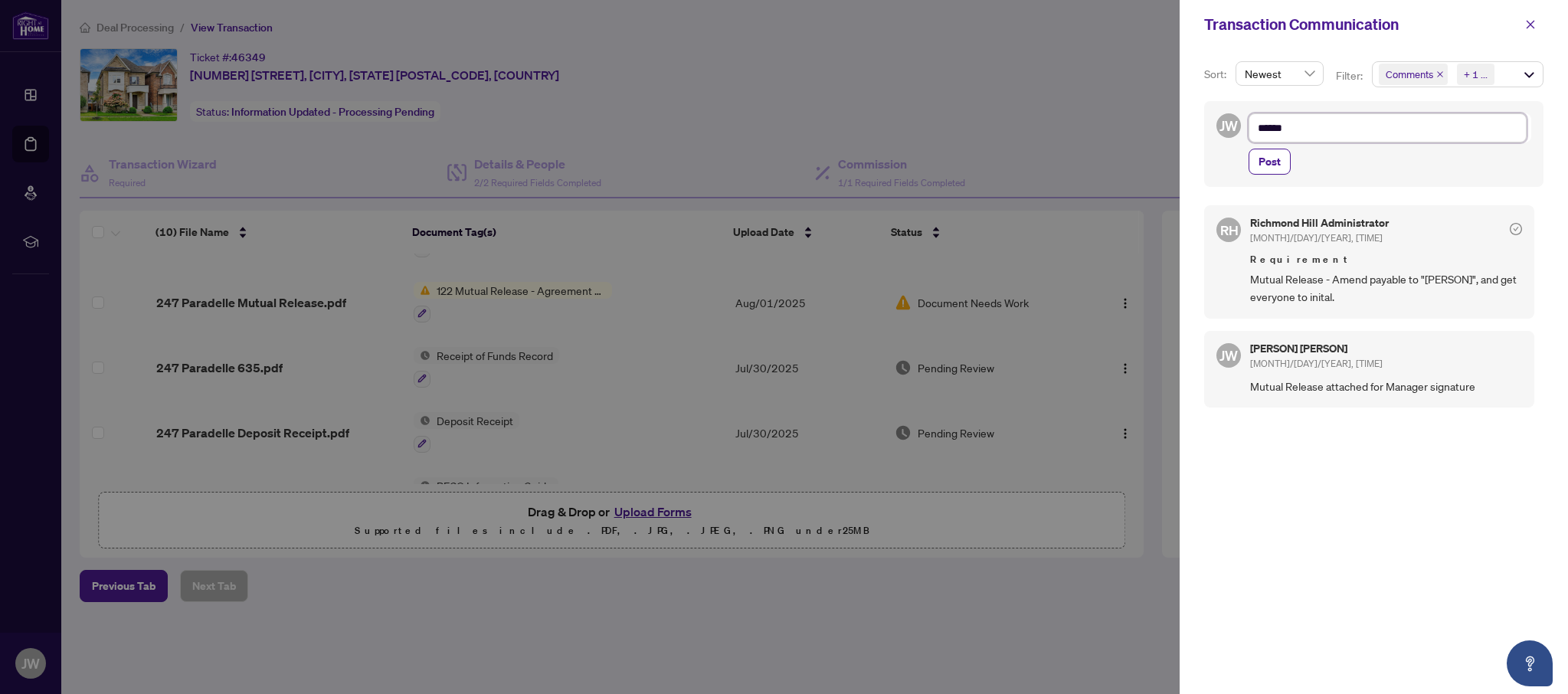 type on "*****" 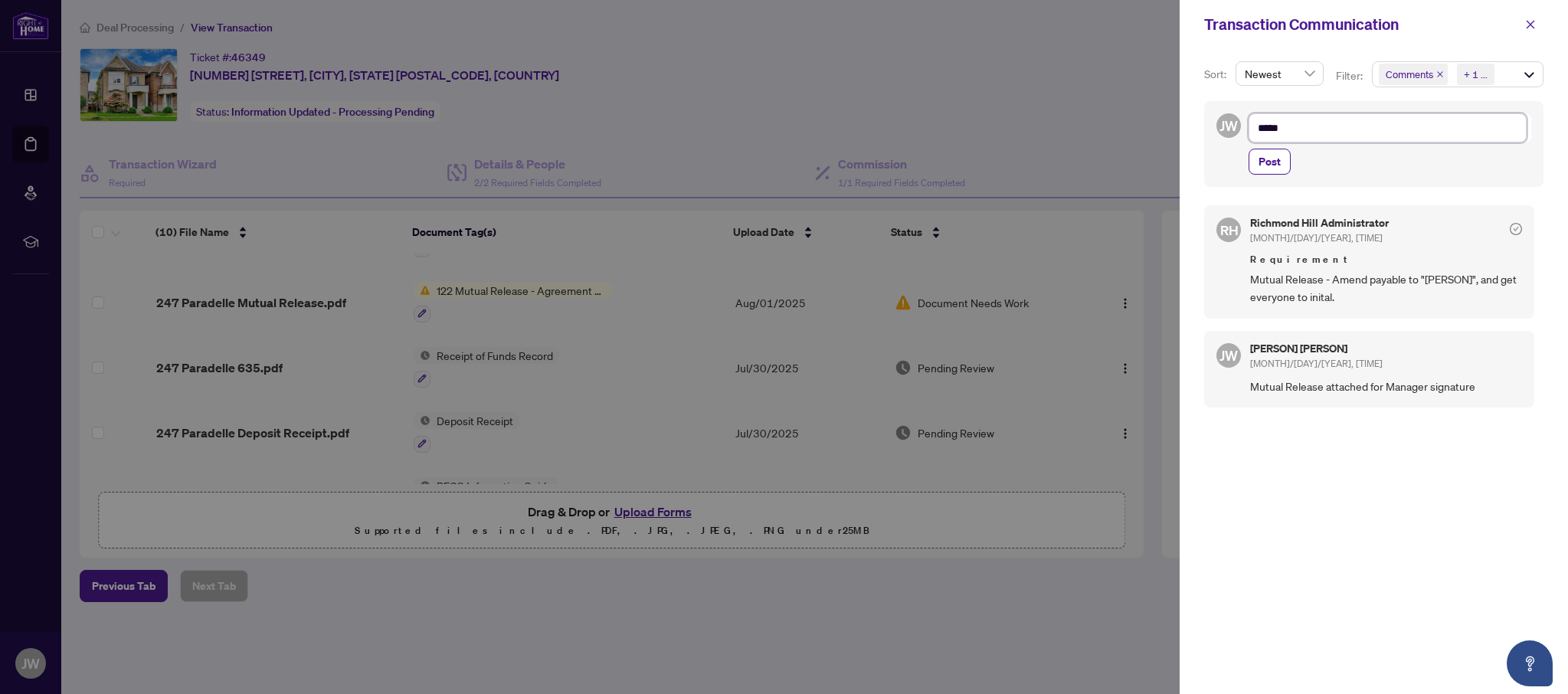 type on "******" 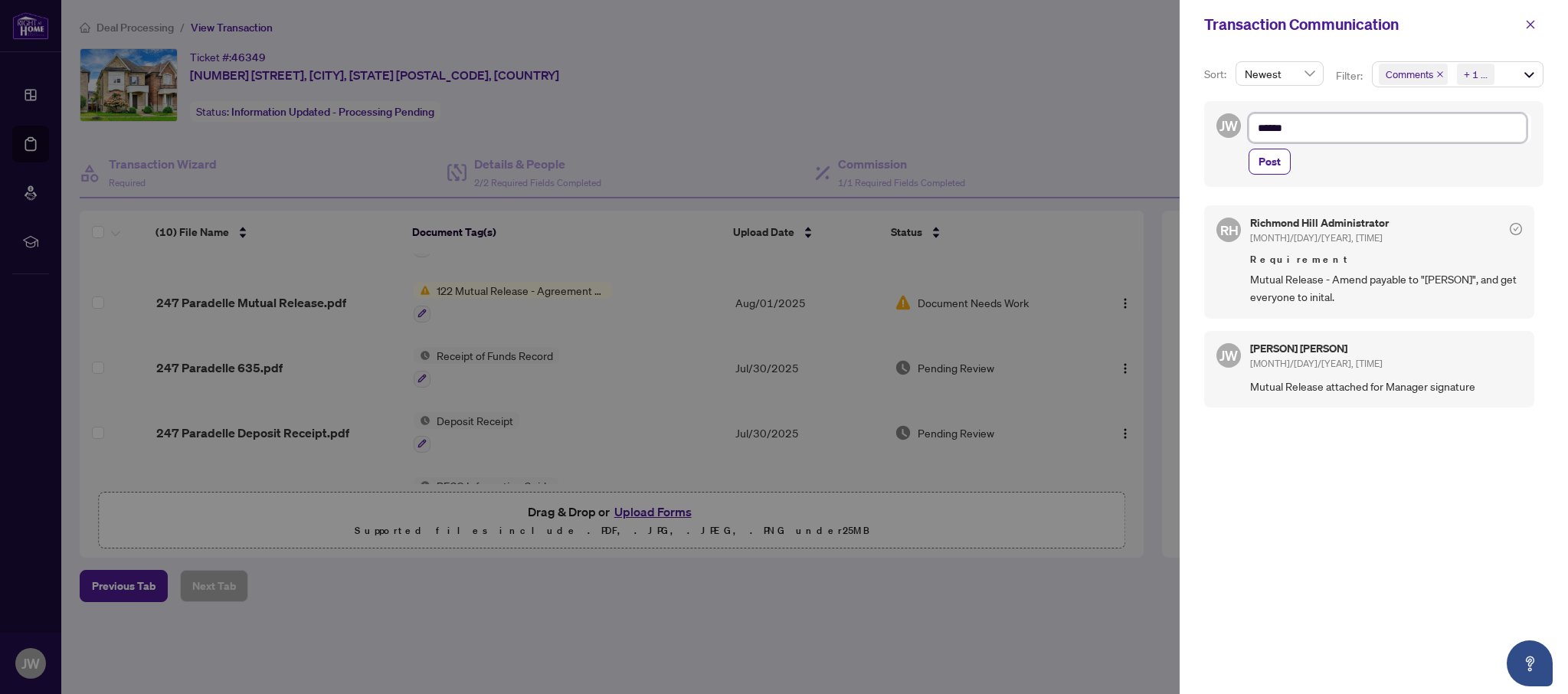 type on "*******" 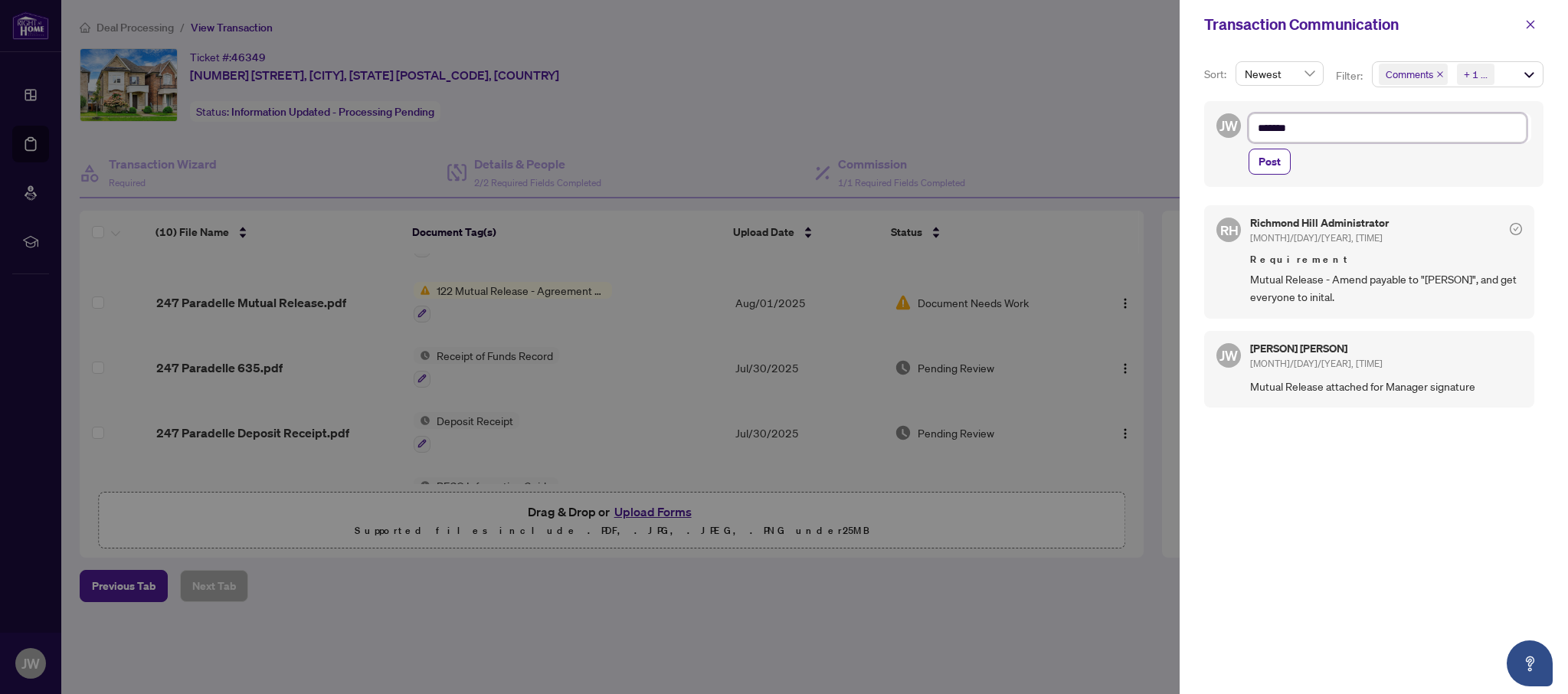 type on "********" 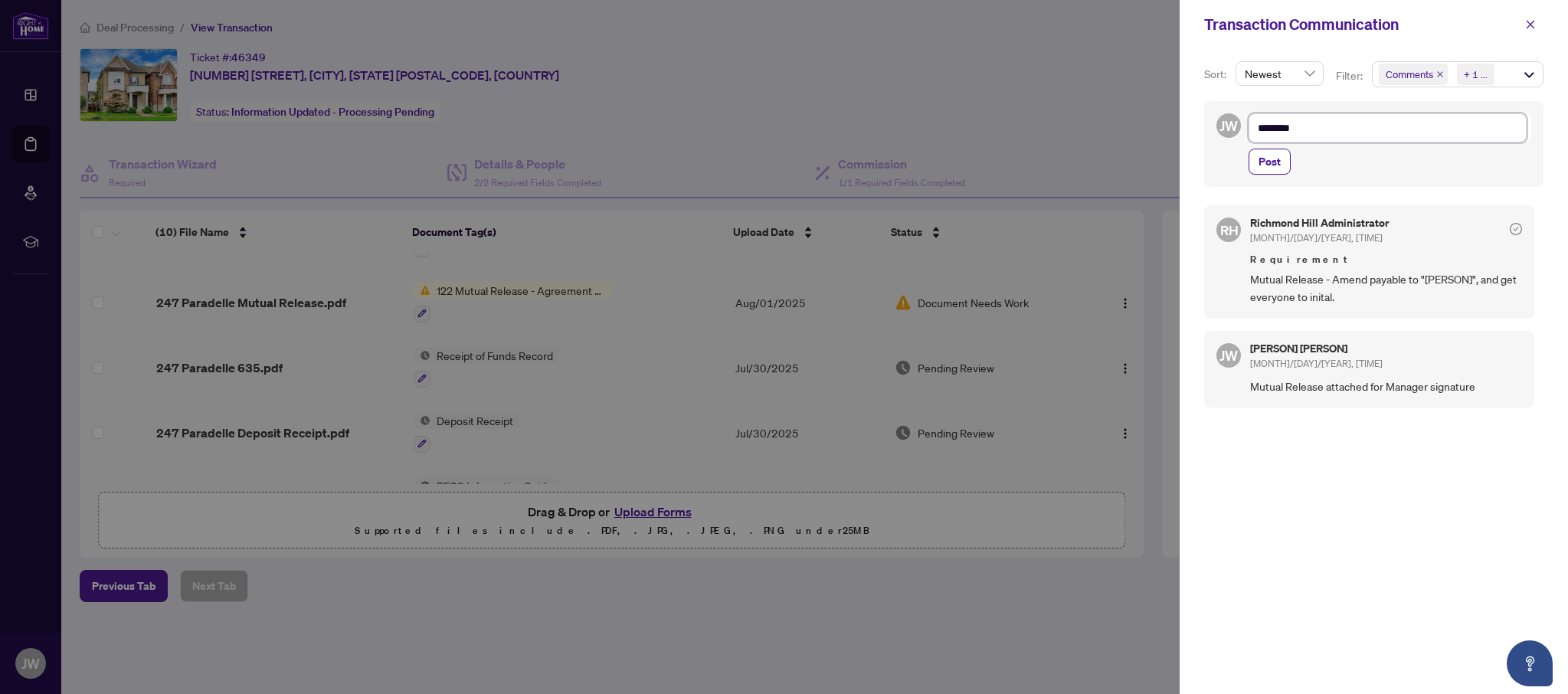 type on "********" 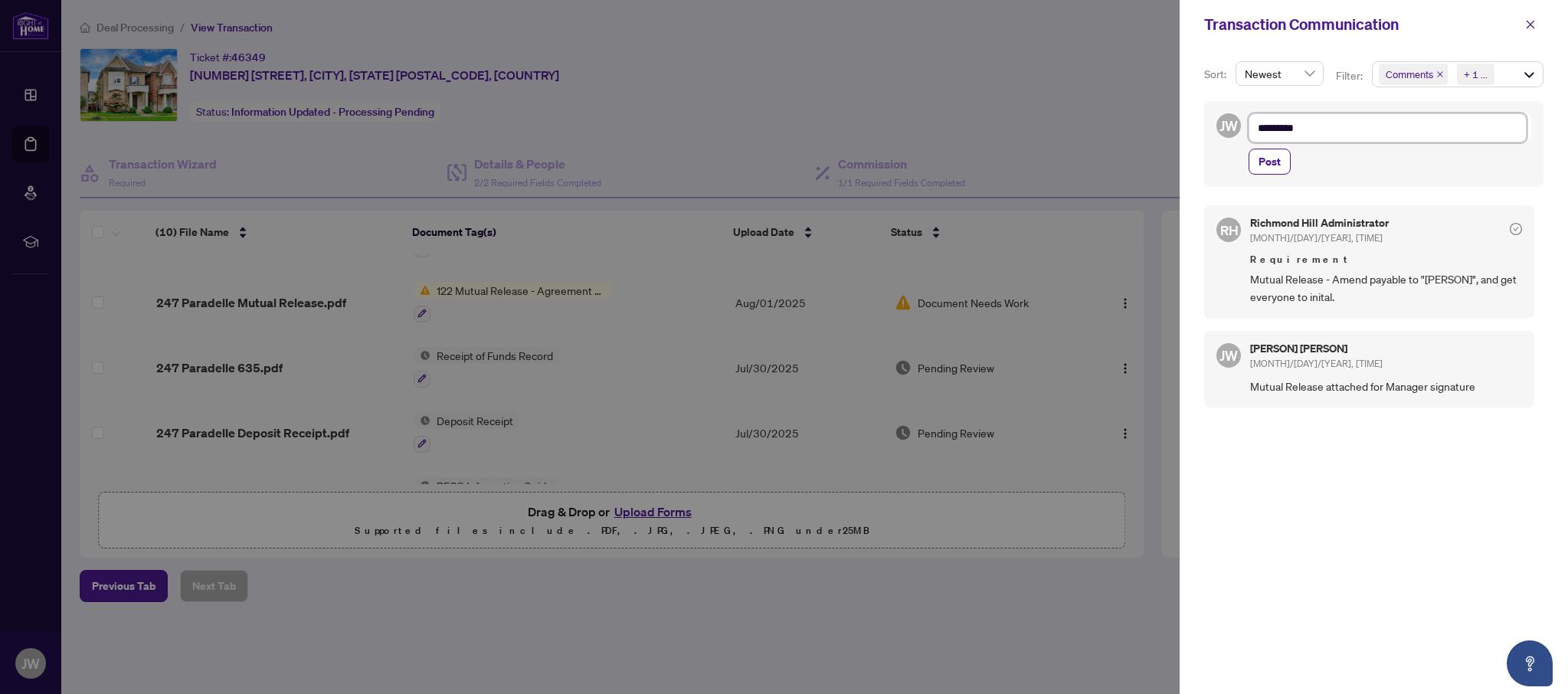 type on "**********" 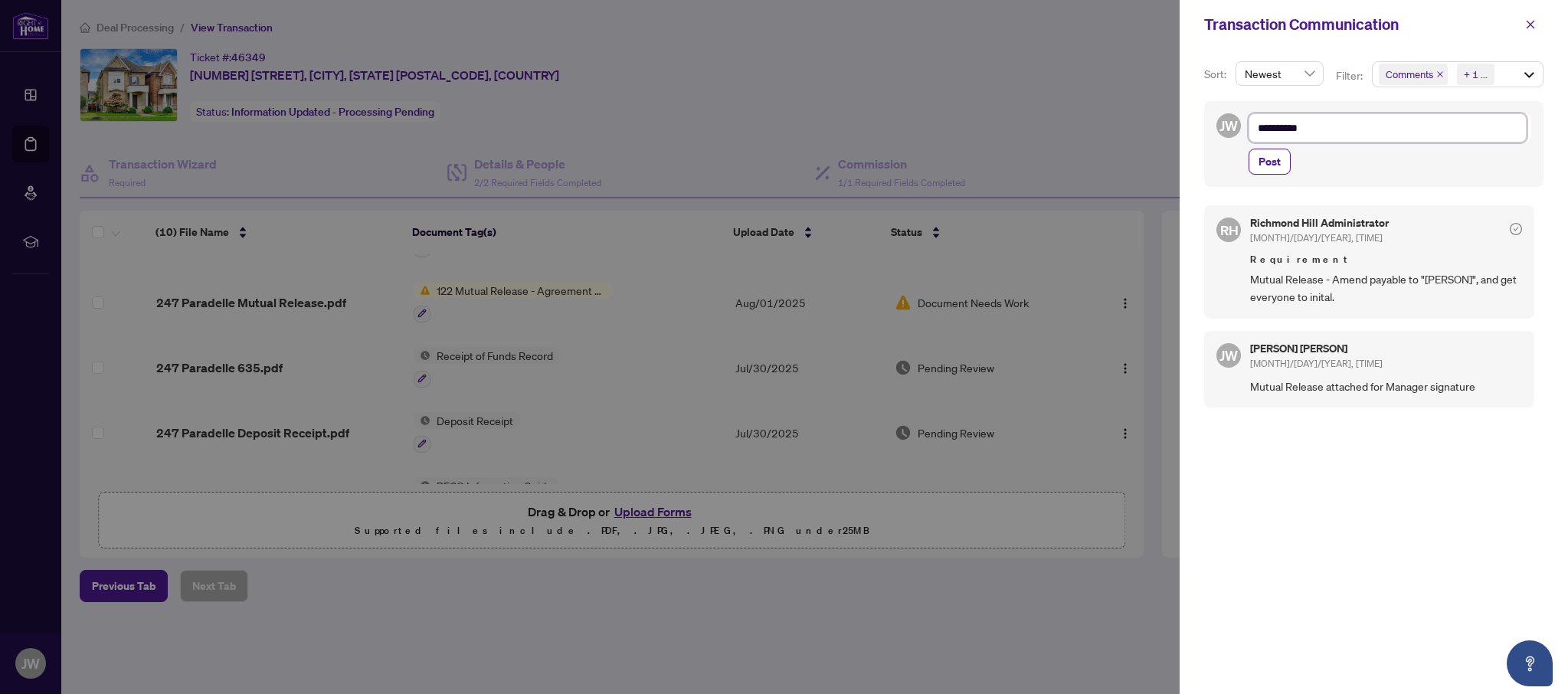 type on "**********" 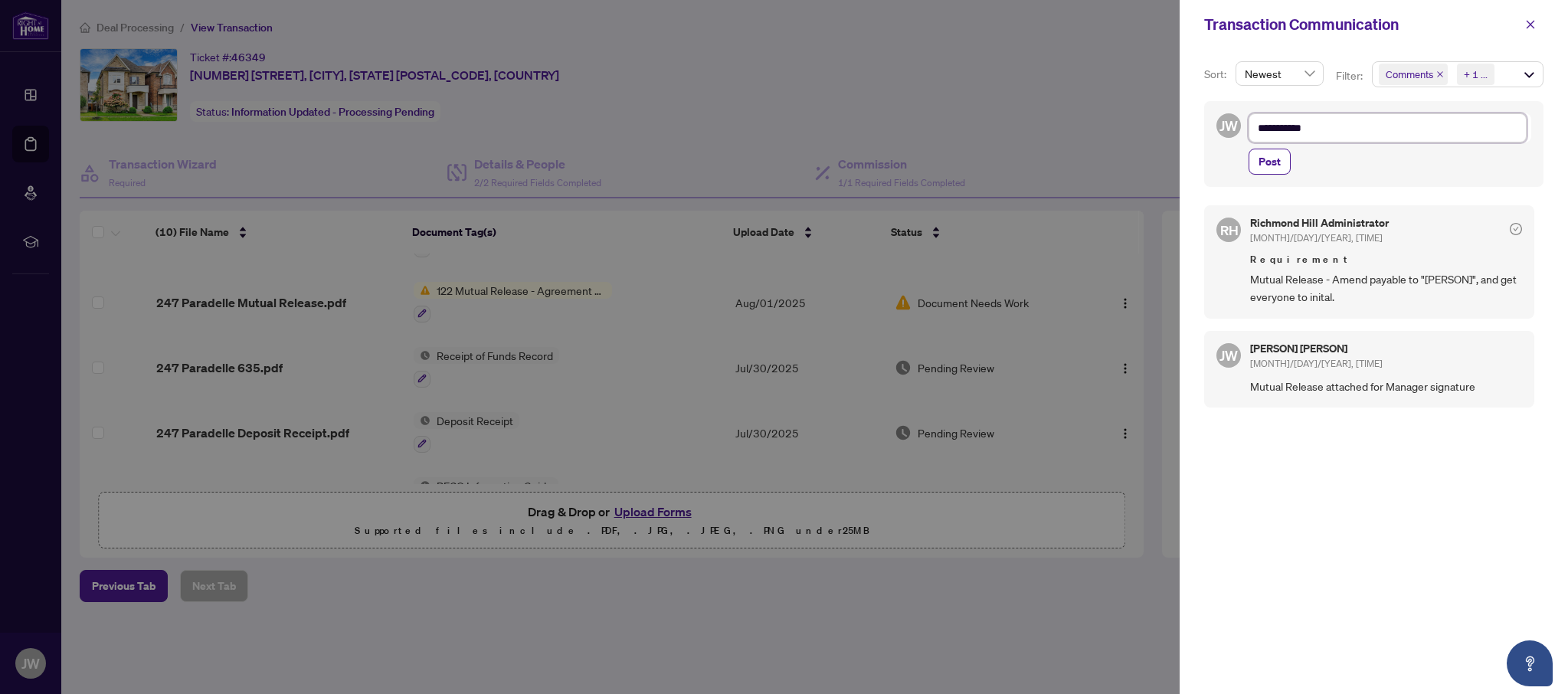 type on "**********" 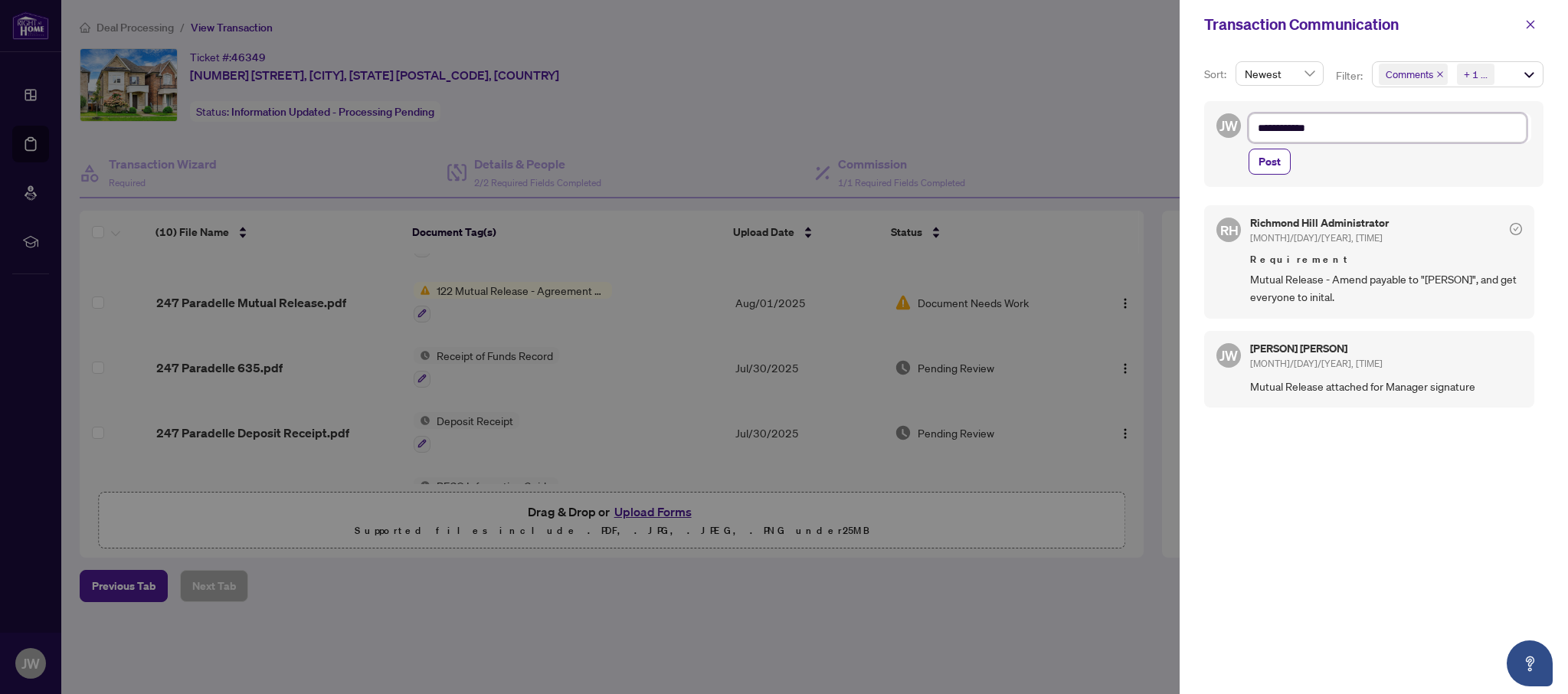 type on "**********" 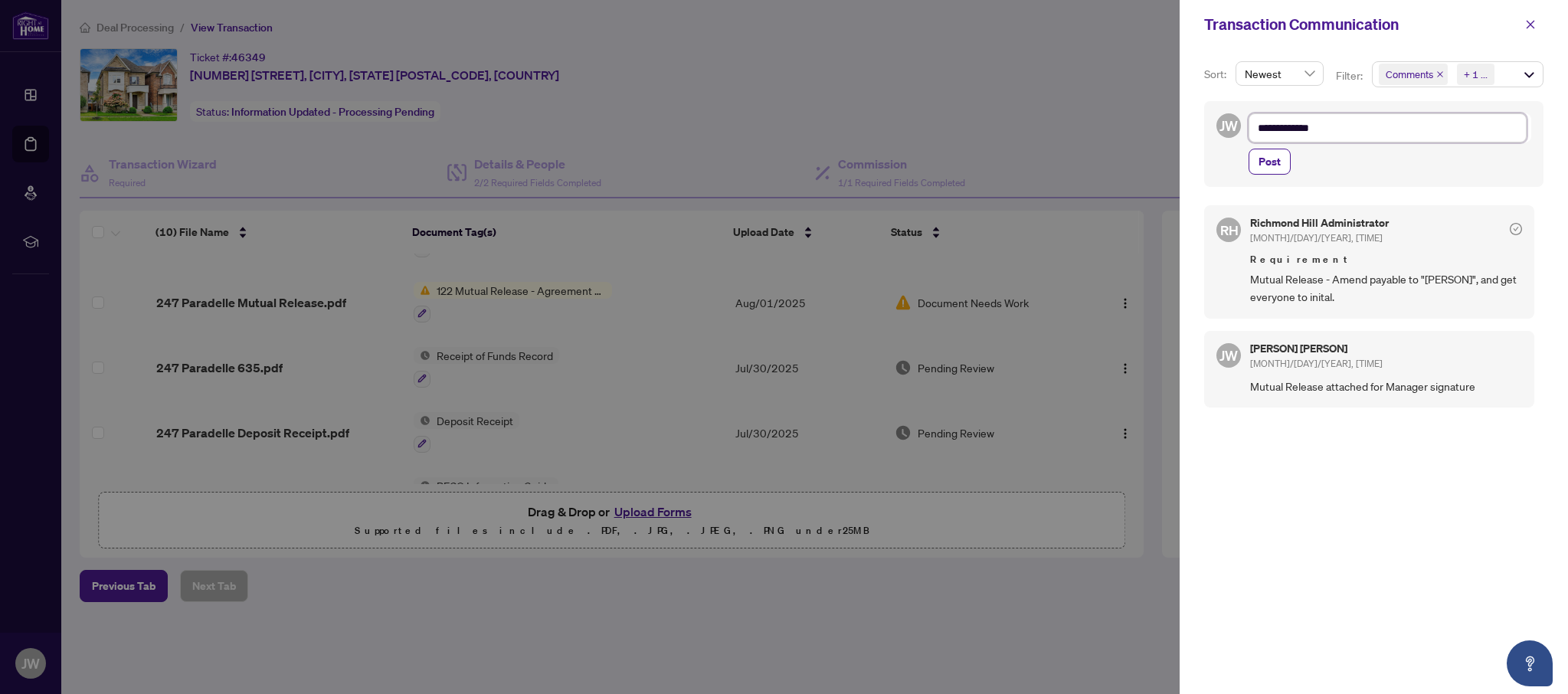 type on "**********" 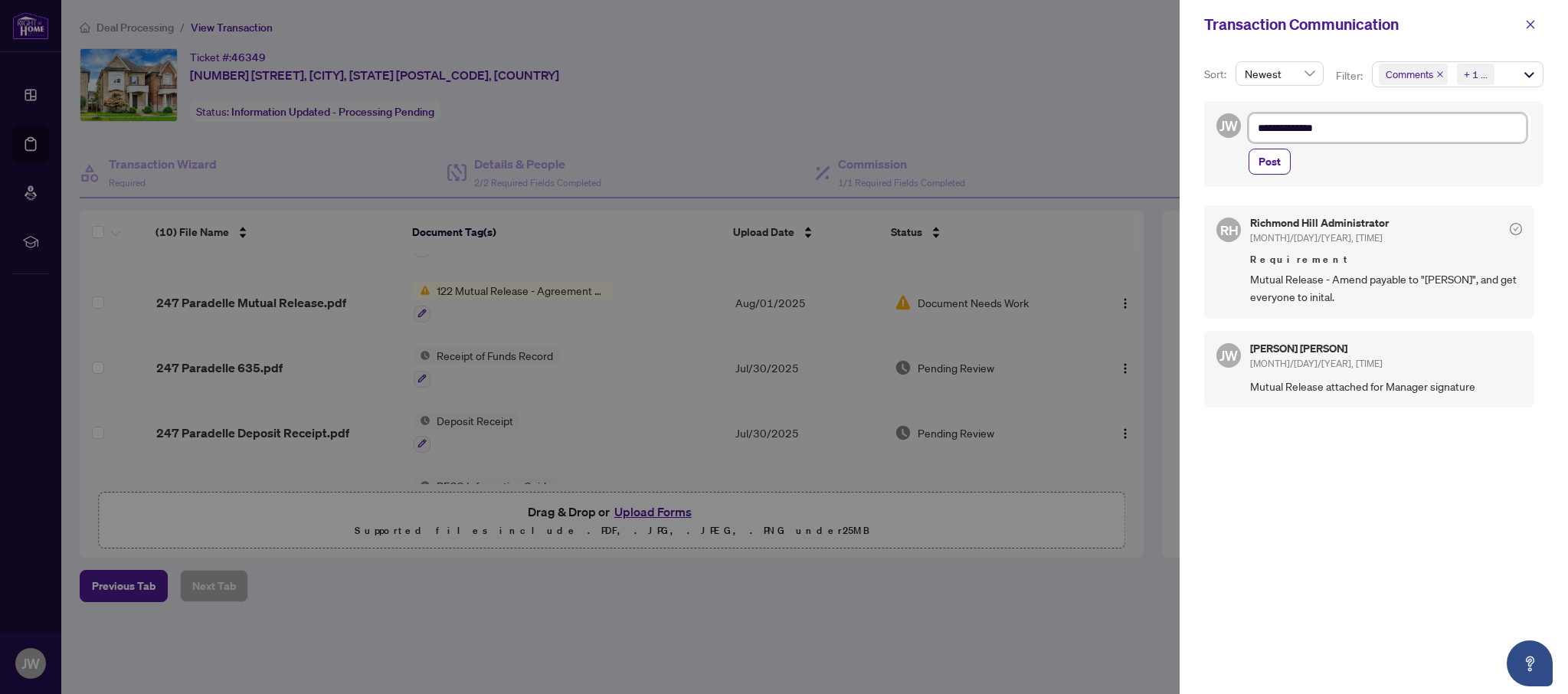 type on "**********" 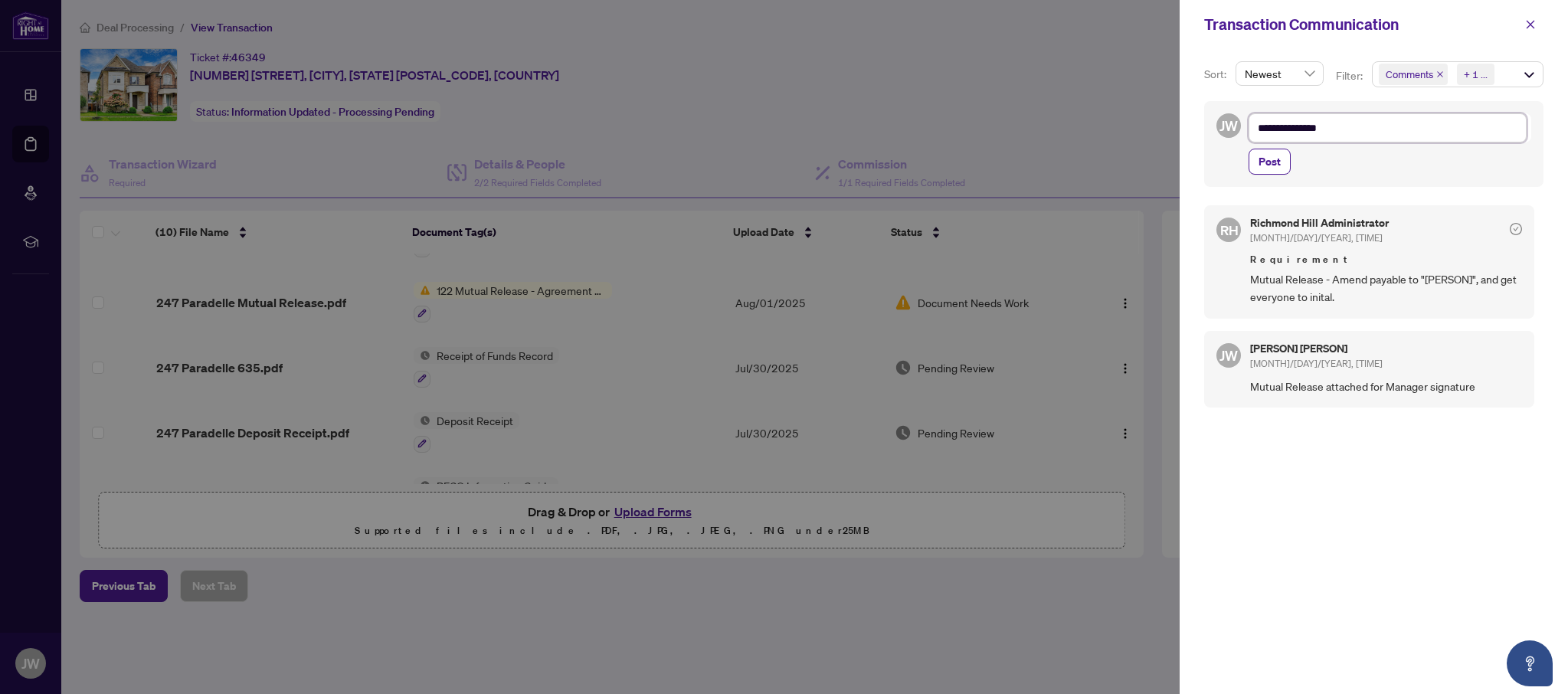 type on "**********" 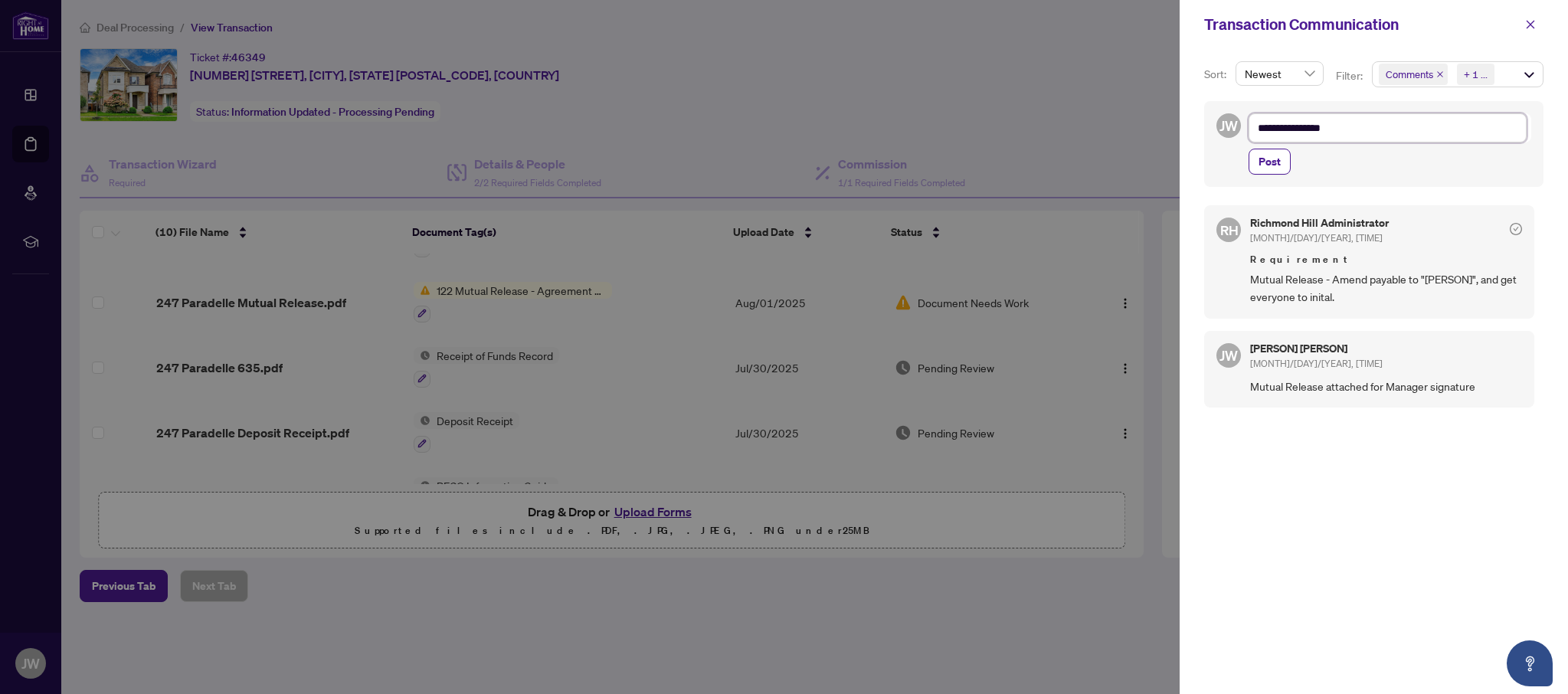 type on "**********" 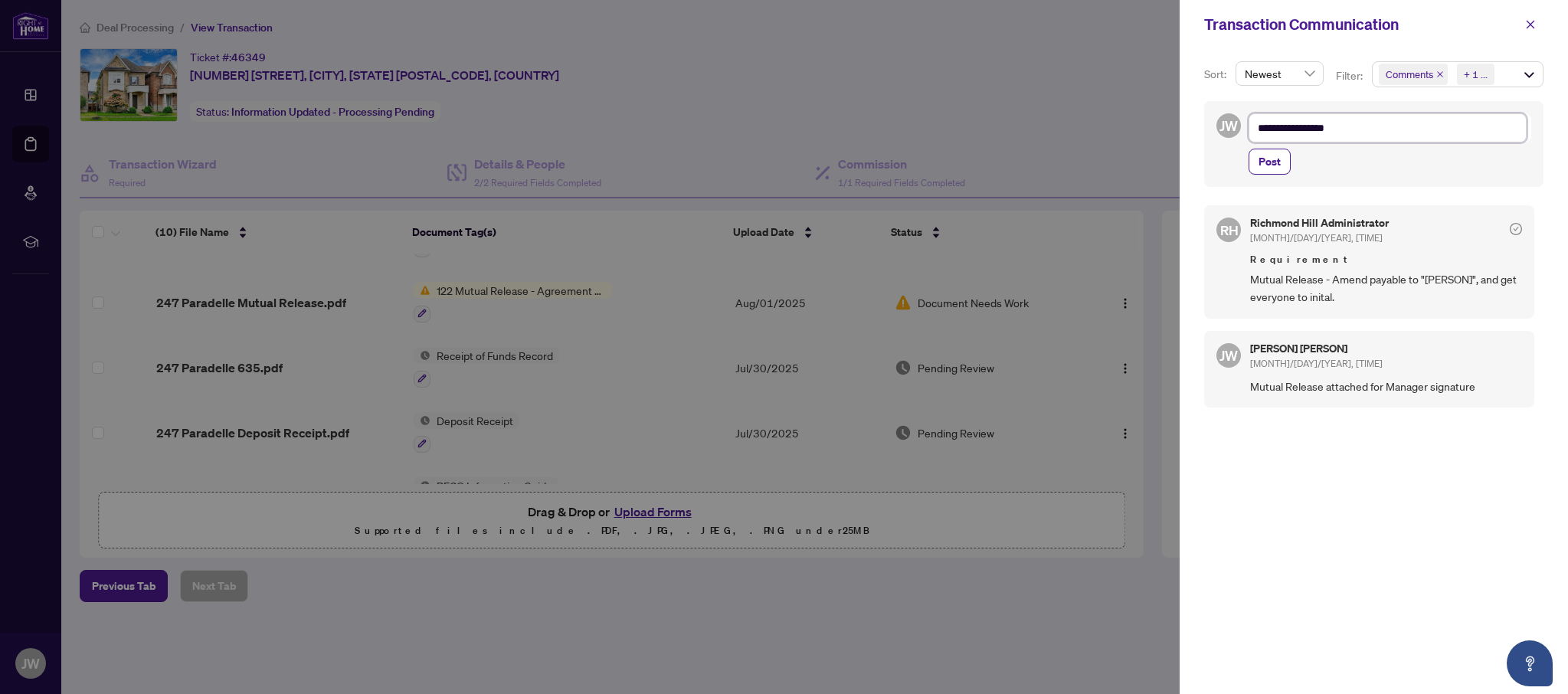 type on "**********" 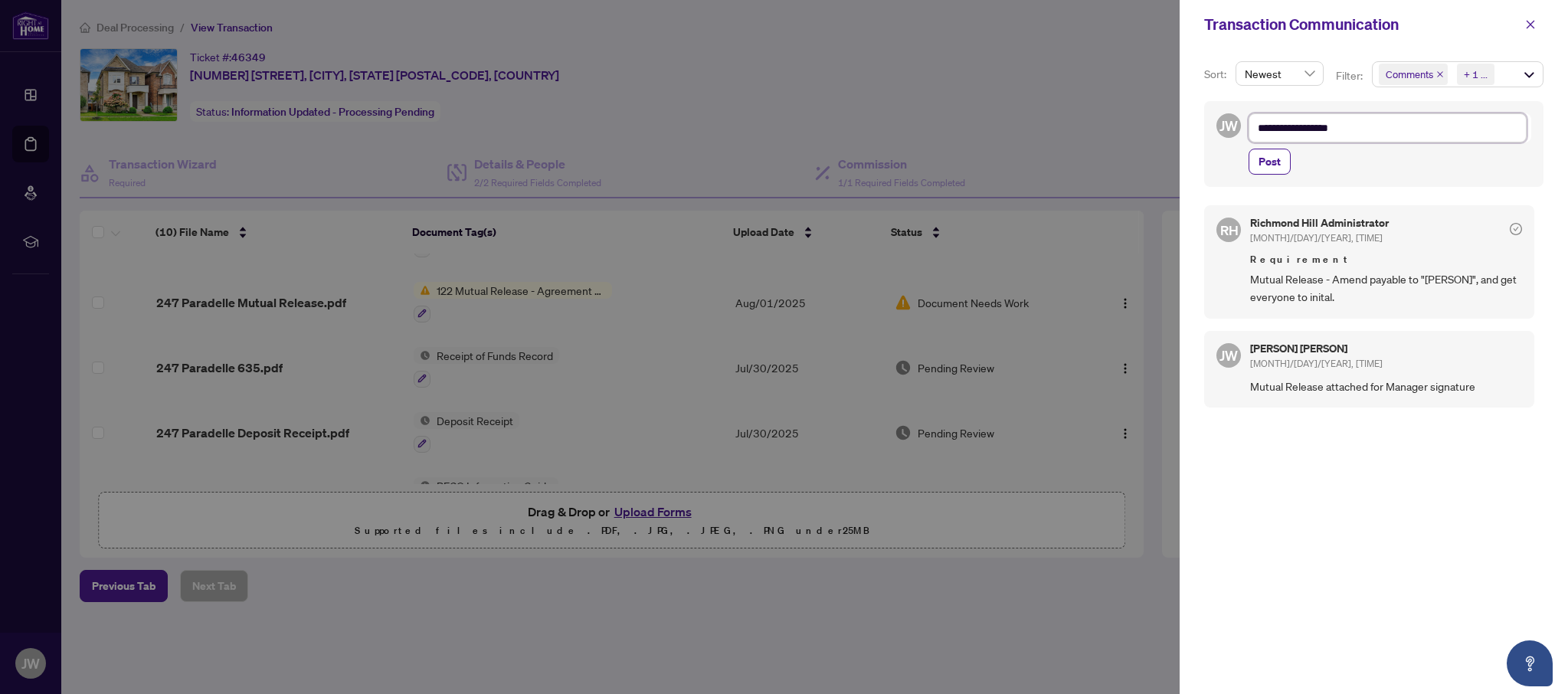 type on "**********" 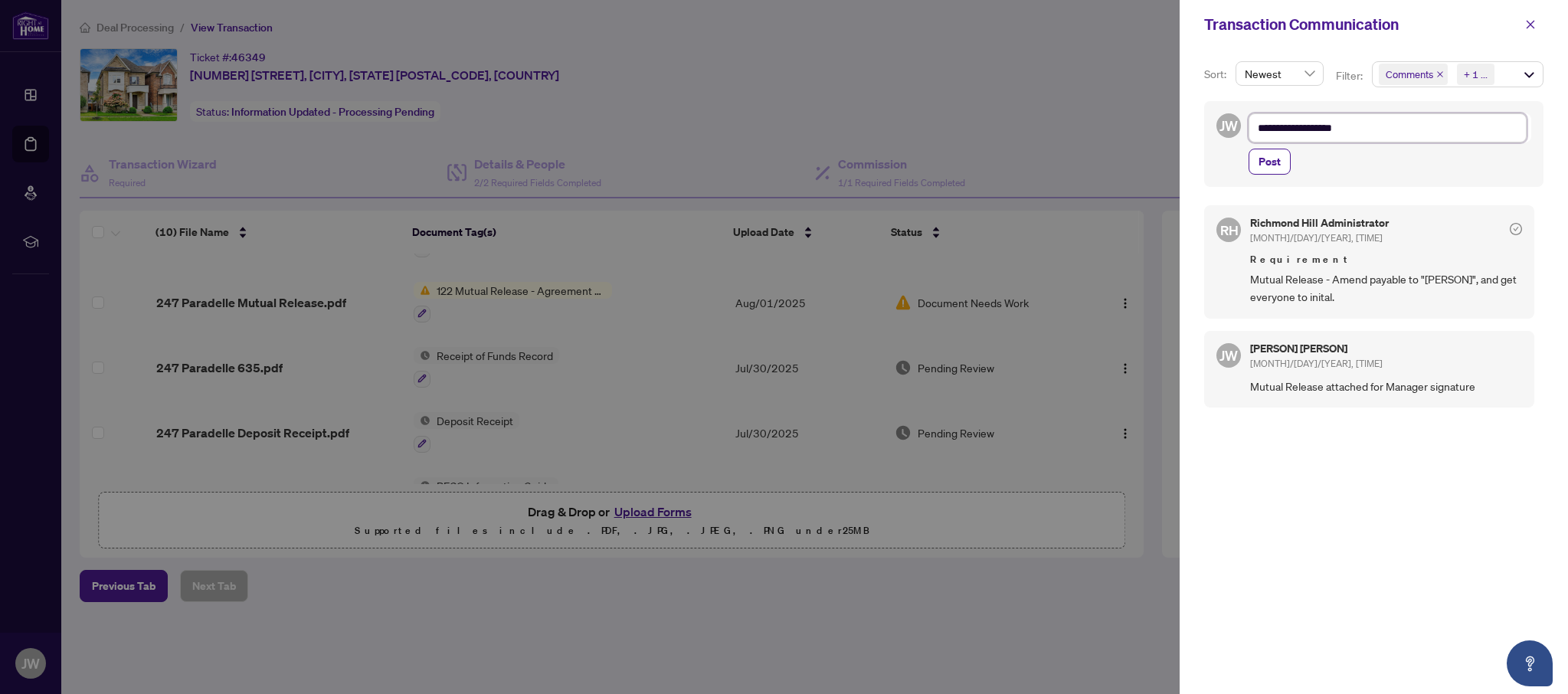 type on "**********" 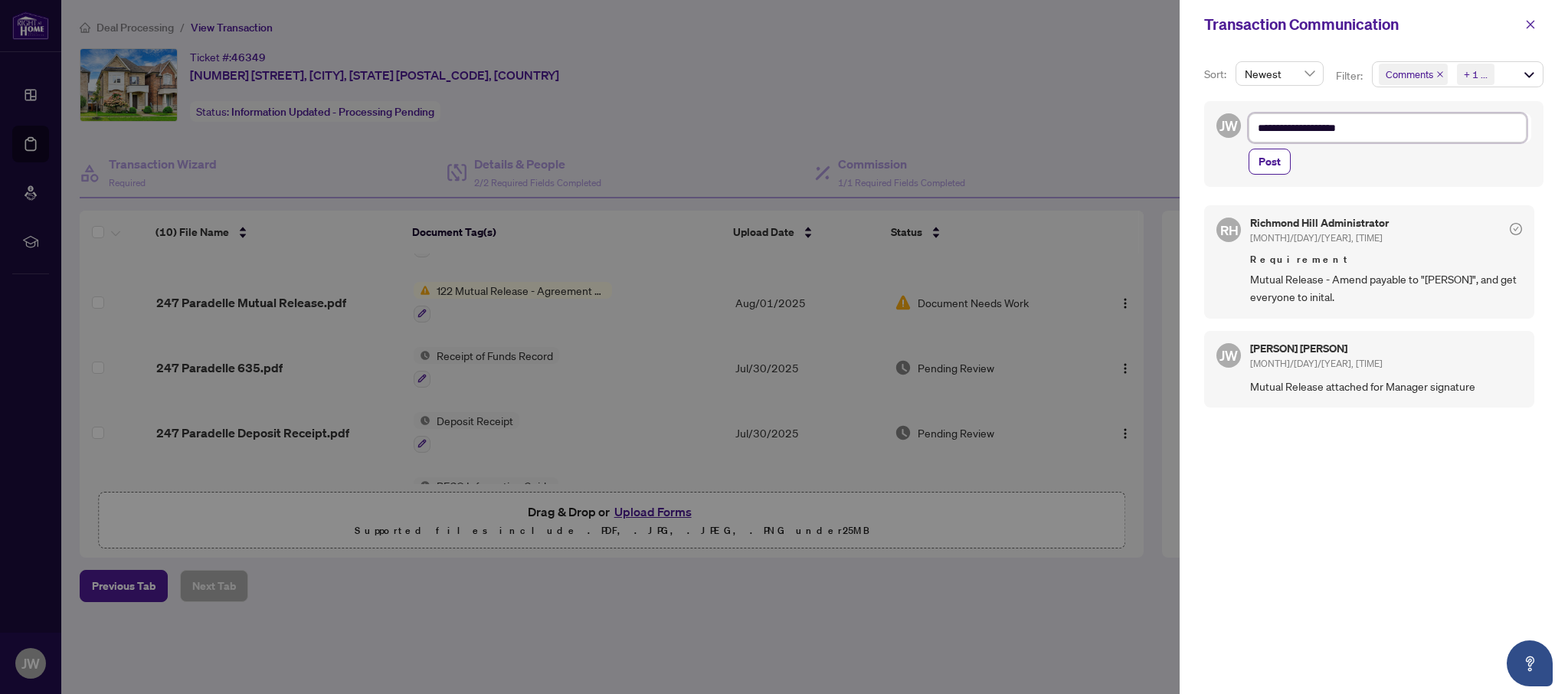 type on "**********" 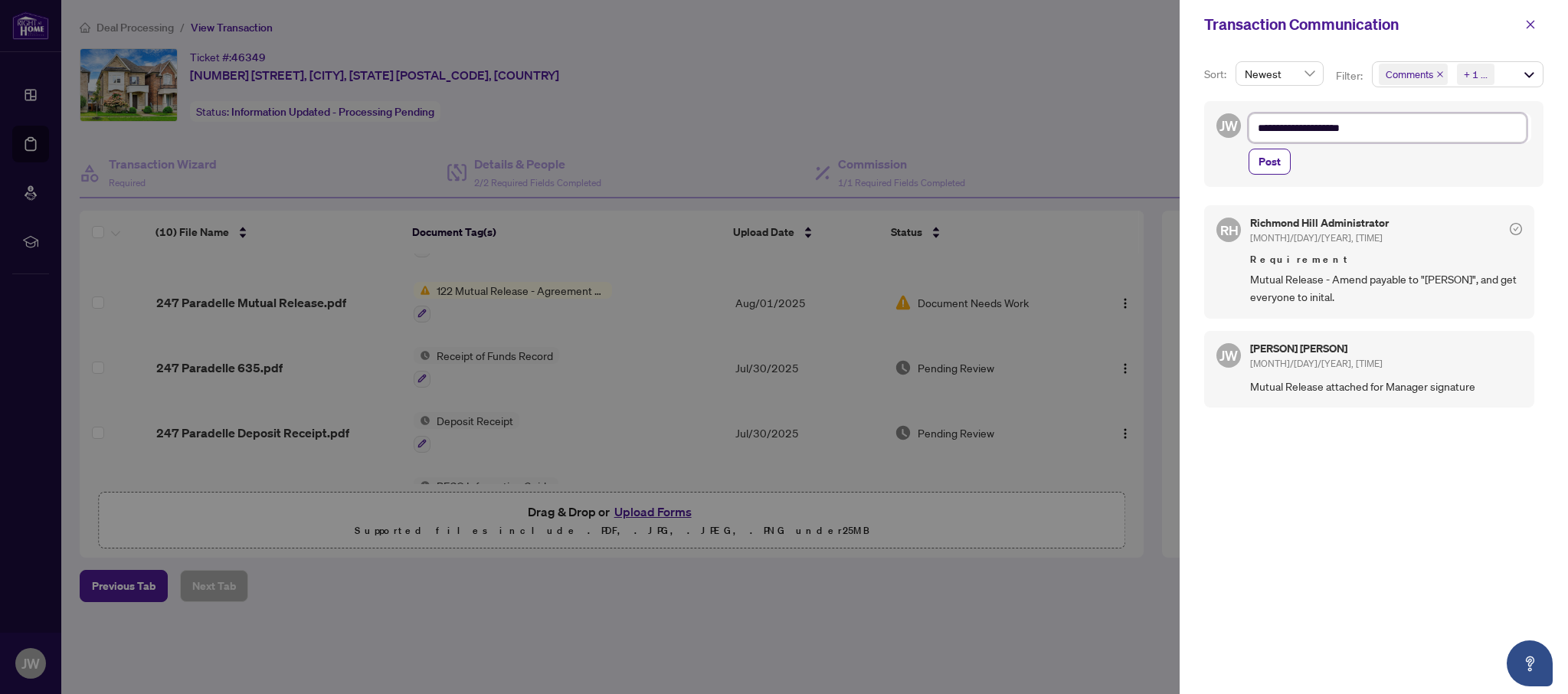 type on "**********" 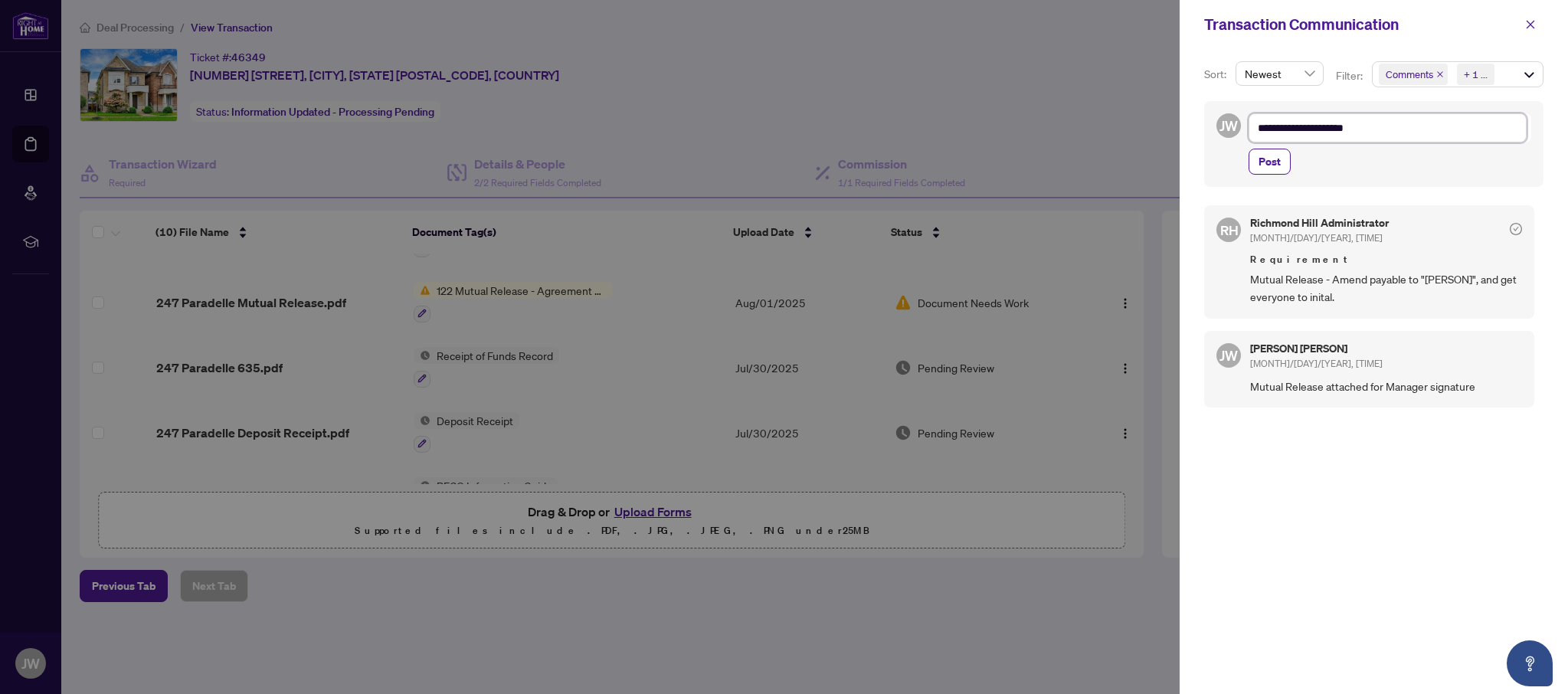 type on "**********" 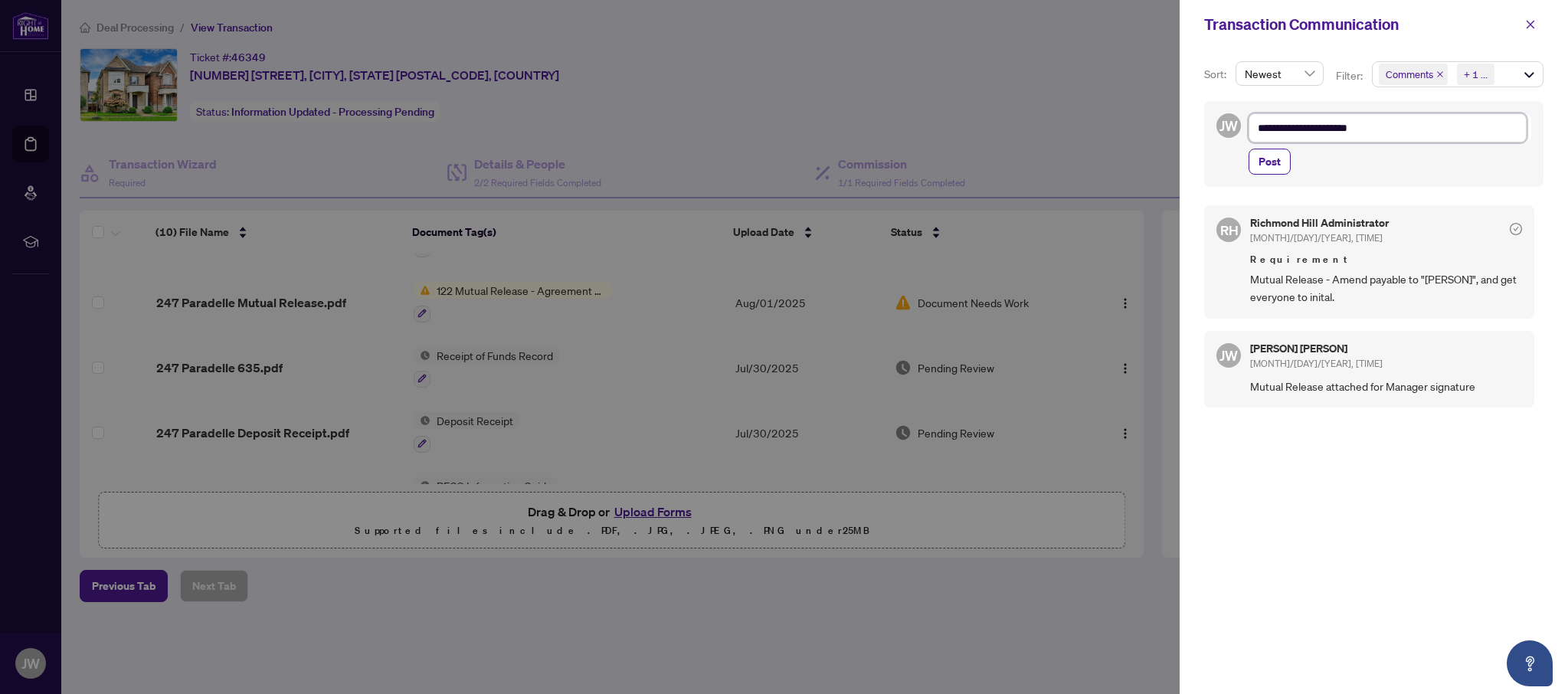 type on "**********" 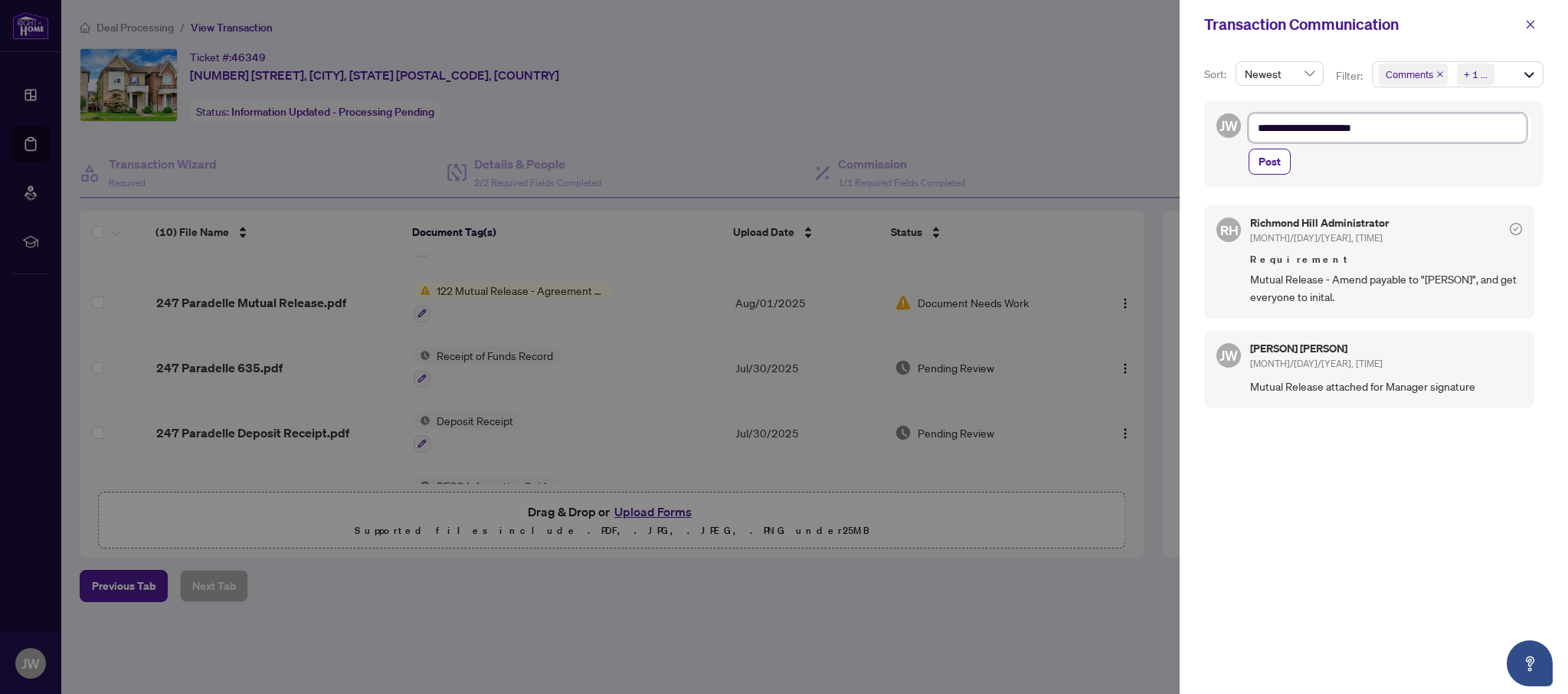 type on "**********" 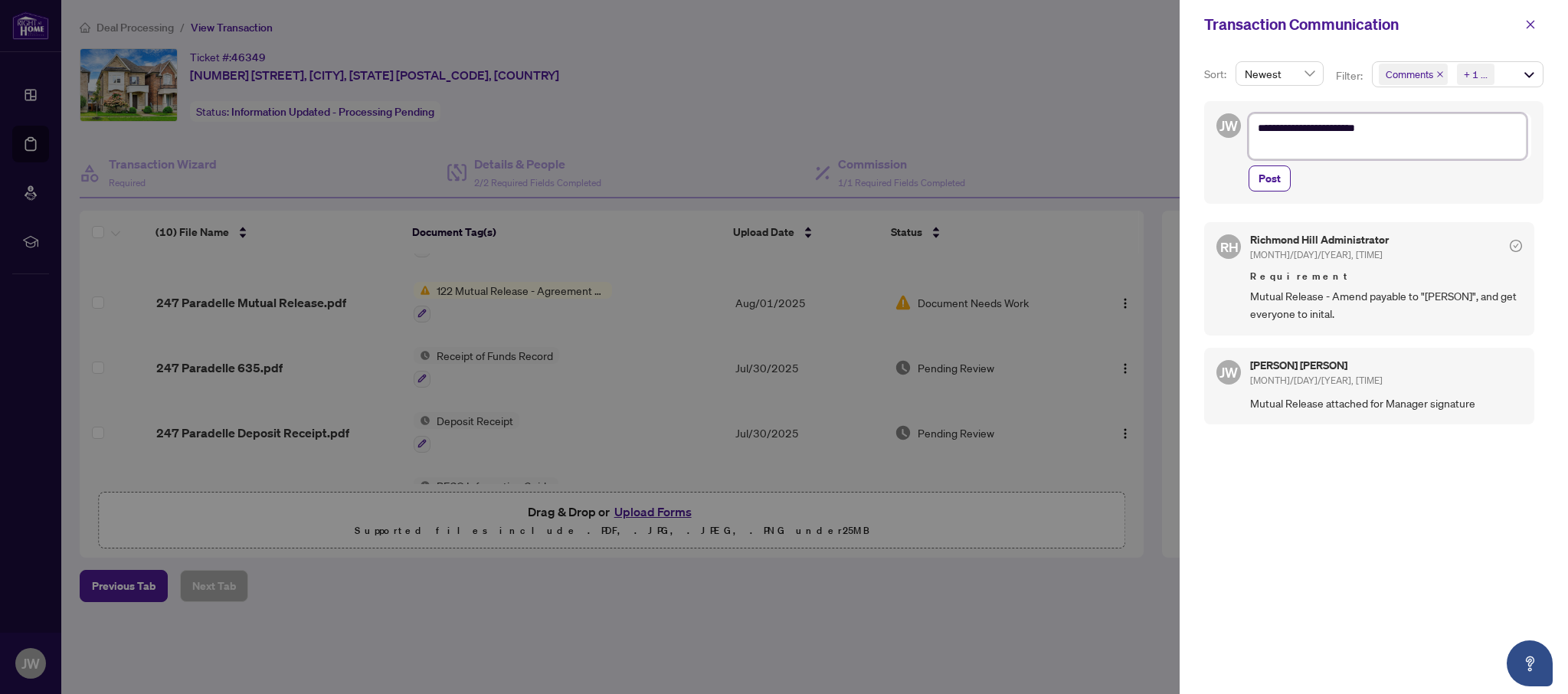 type on "**********" 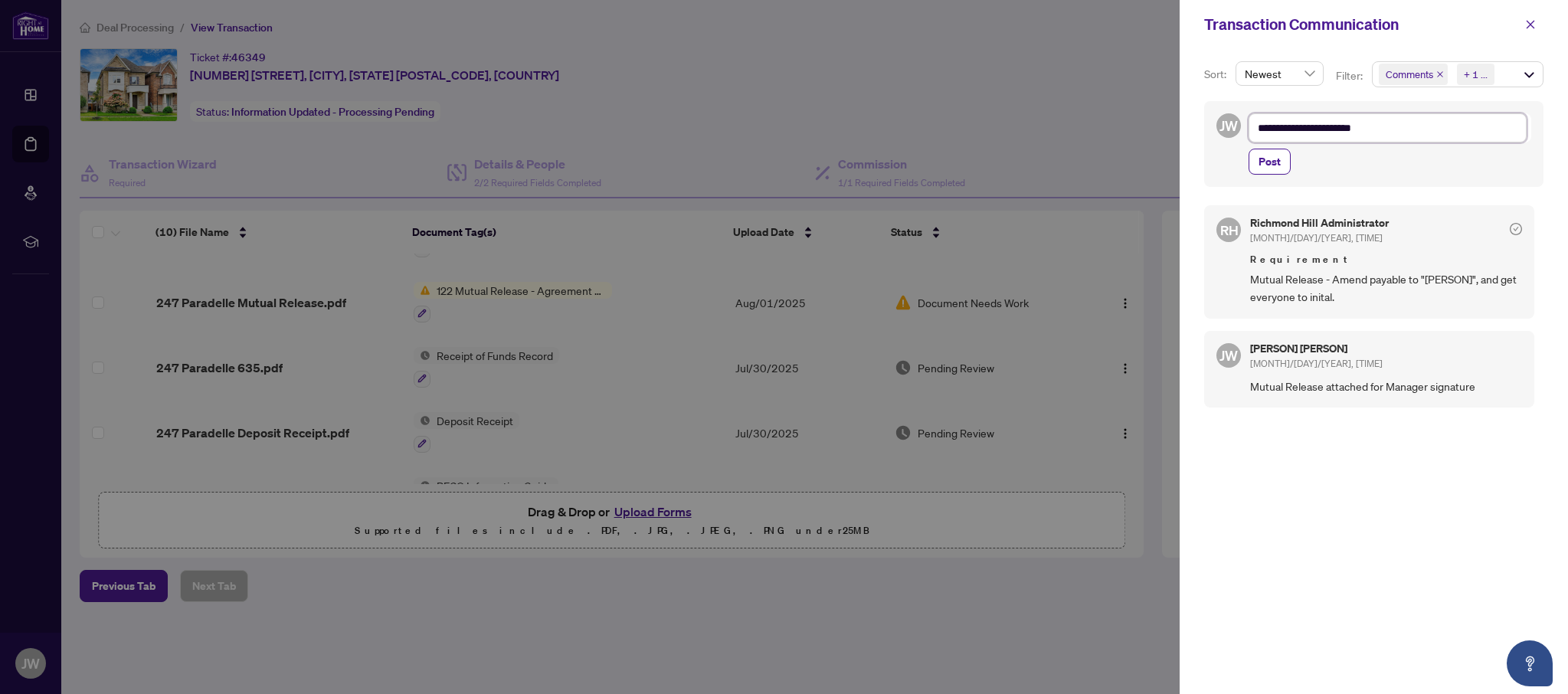 type on "**********" 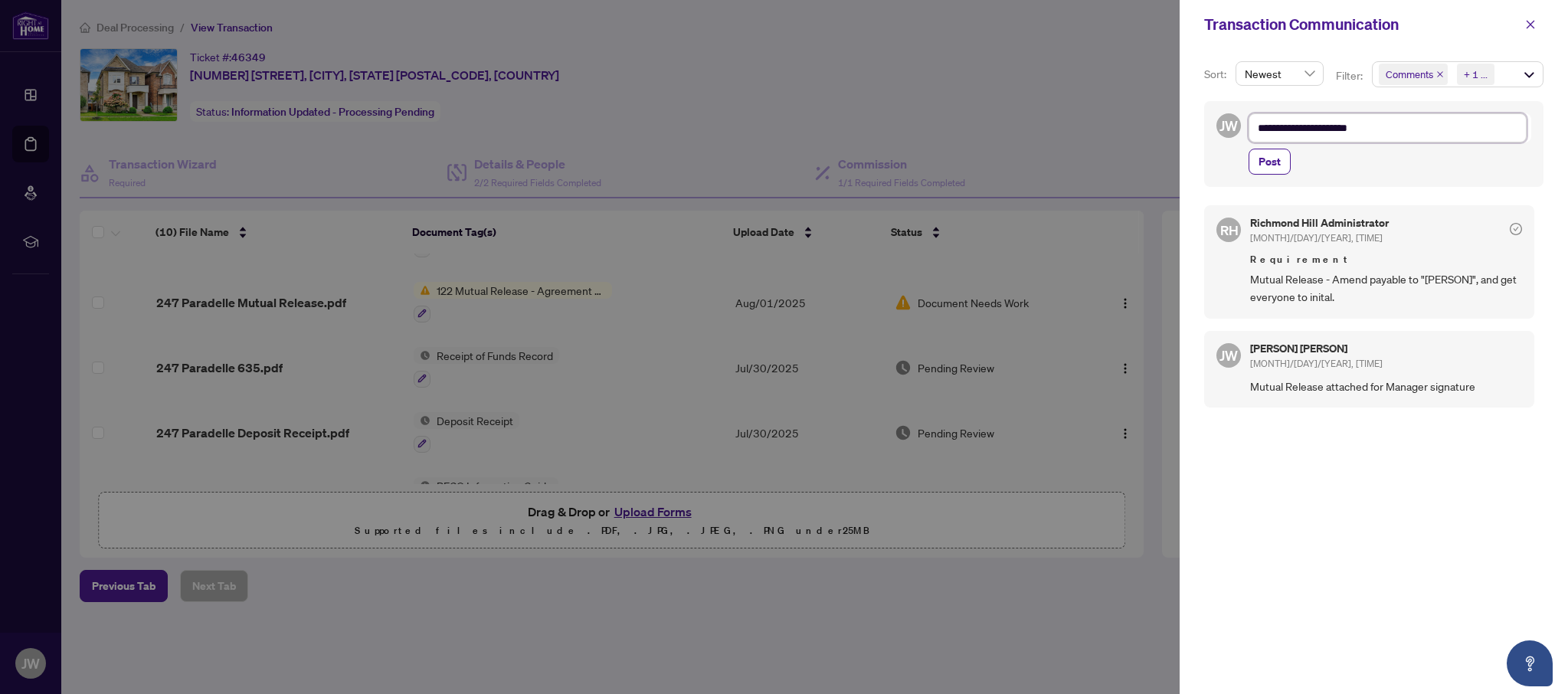 type on "**********" 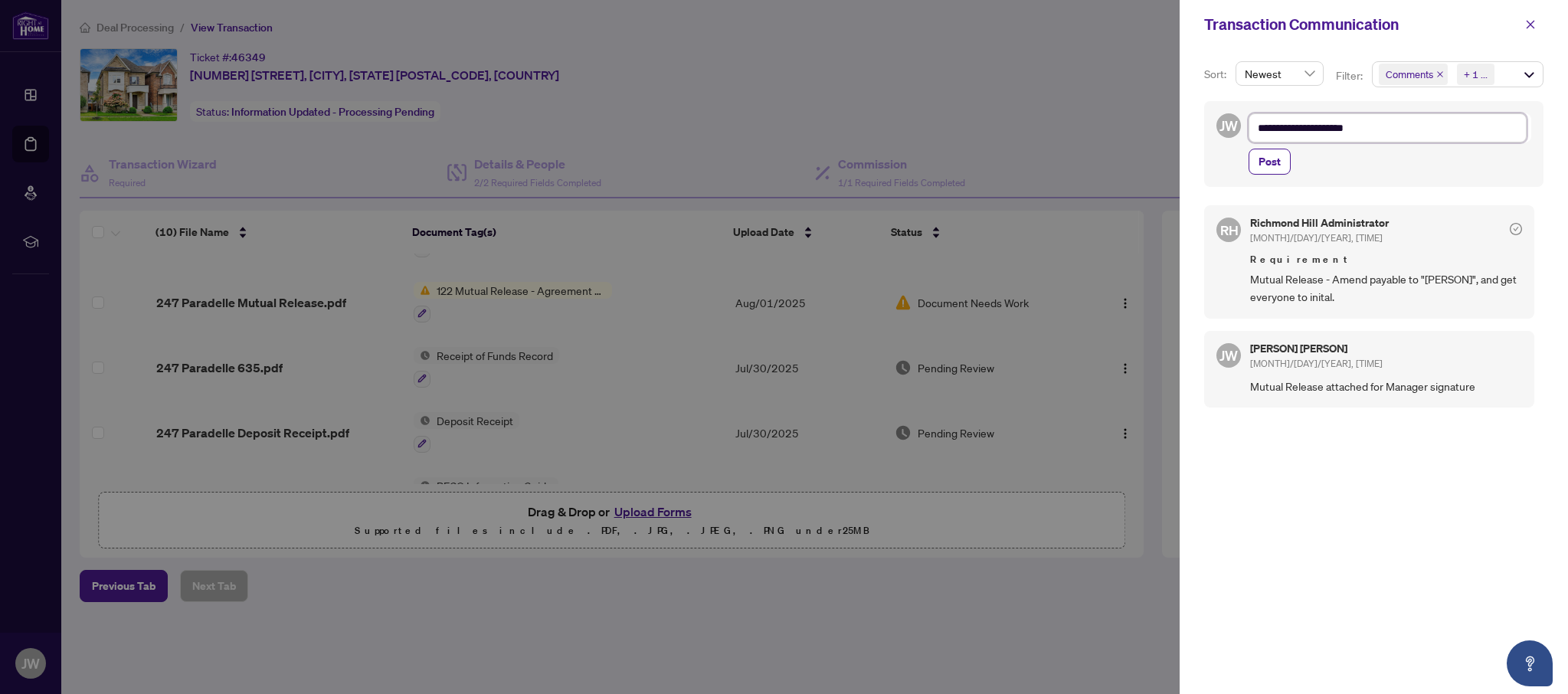 type on "**********" 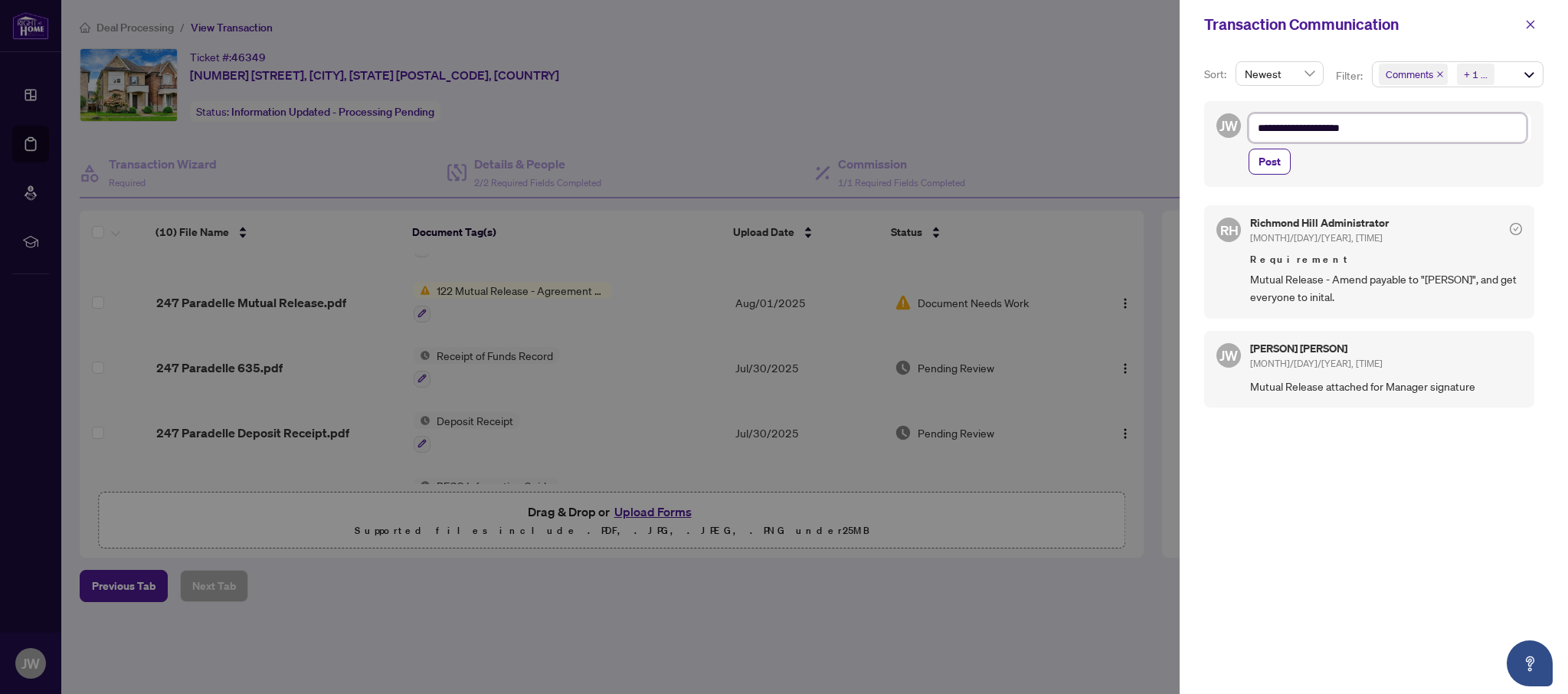 type on "**********" 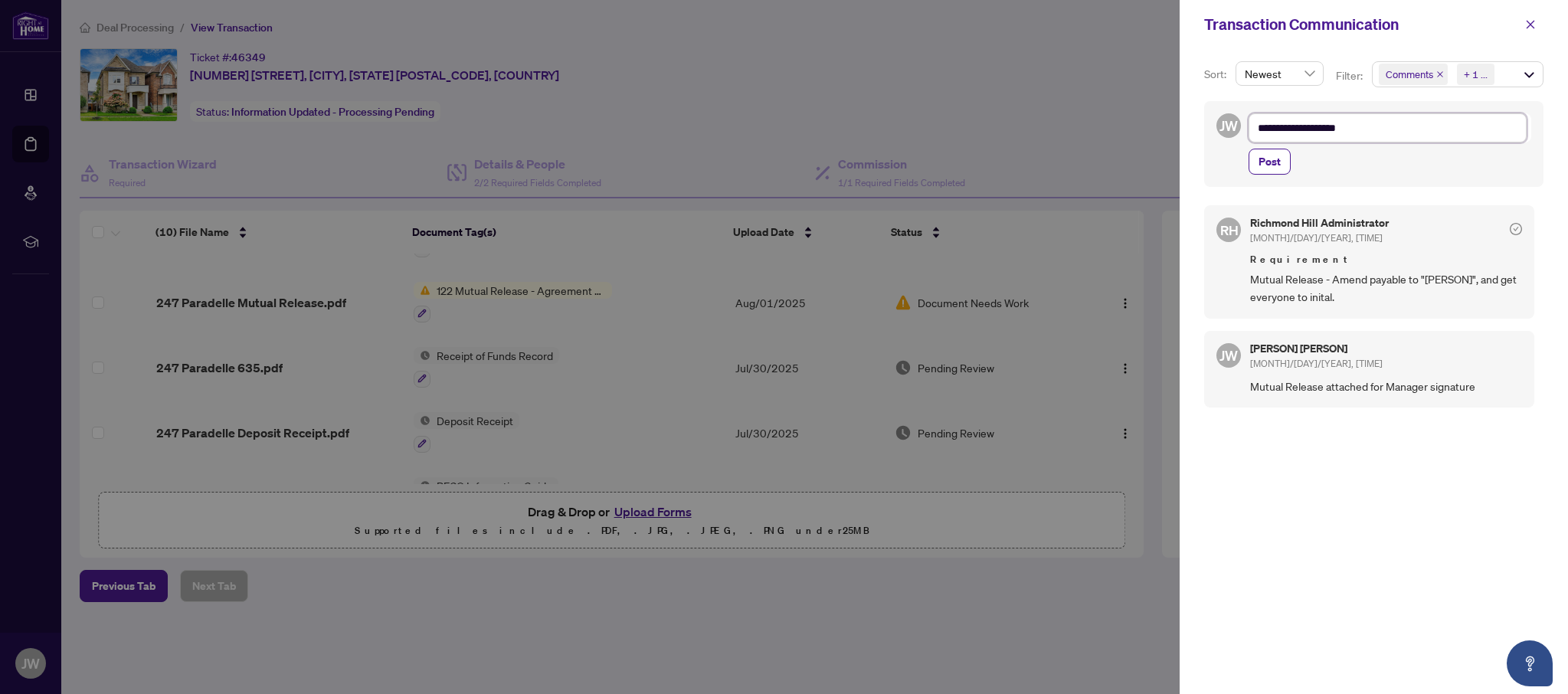 type on "**********" 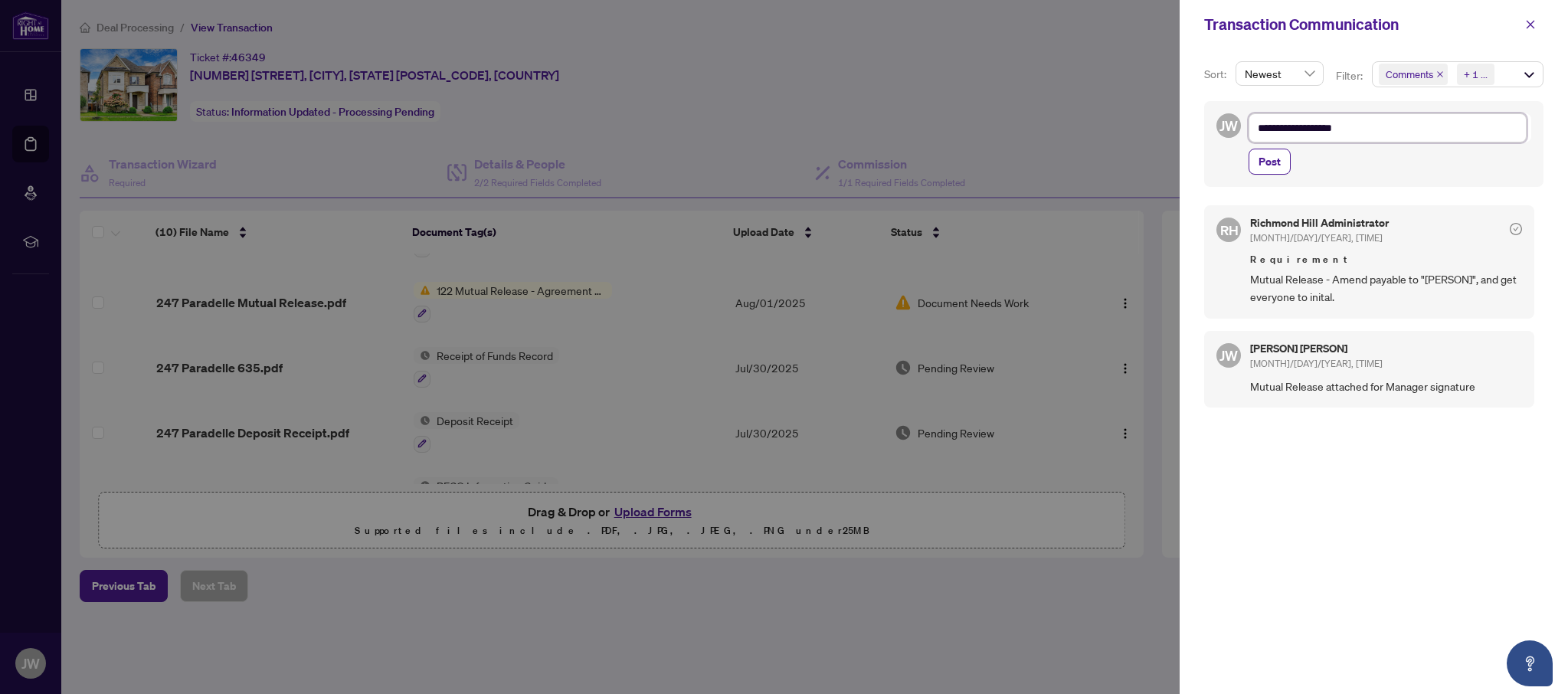 type on "**********" 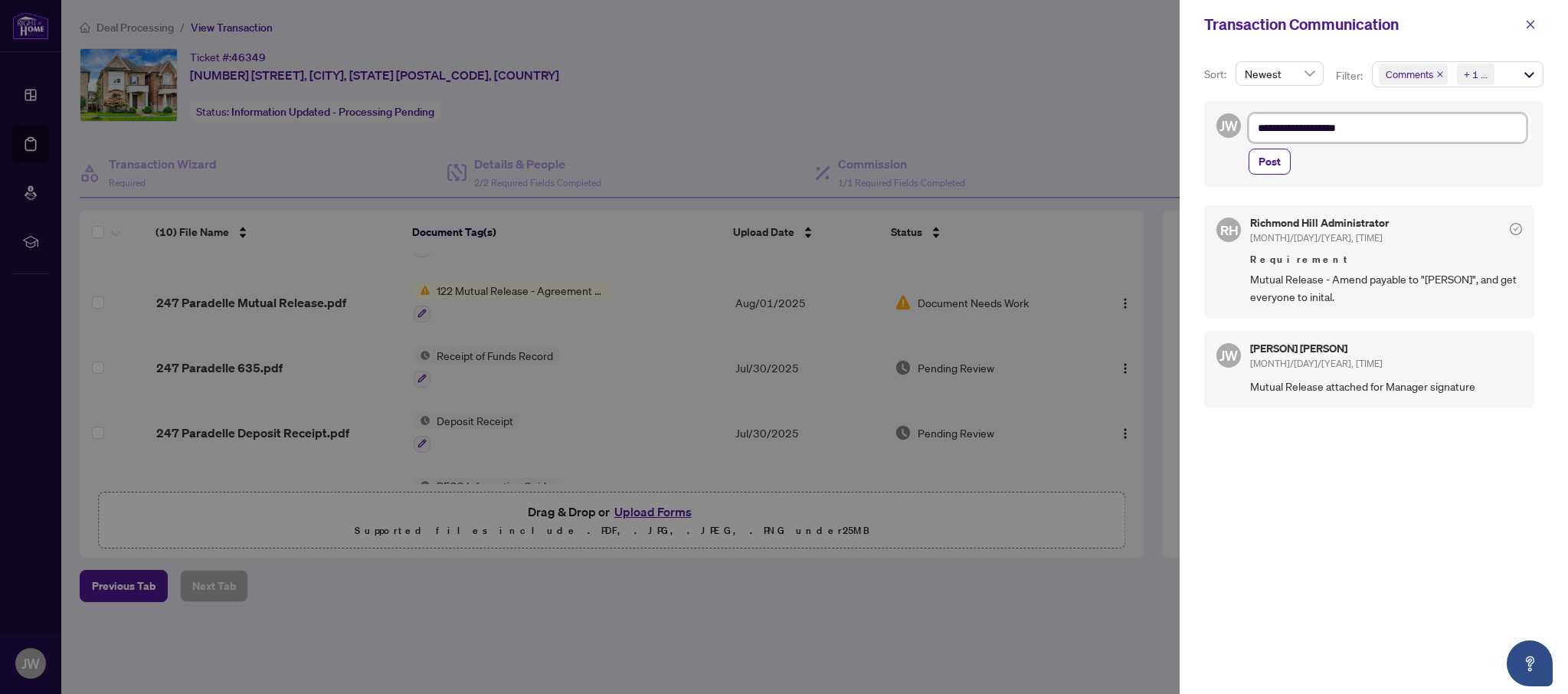 type on "**********" 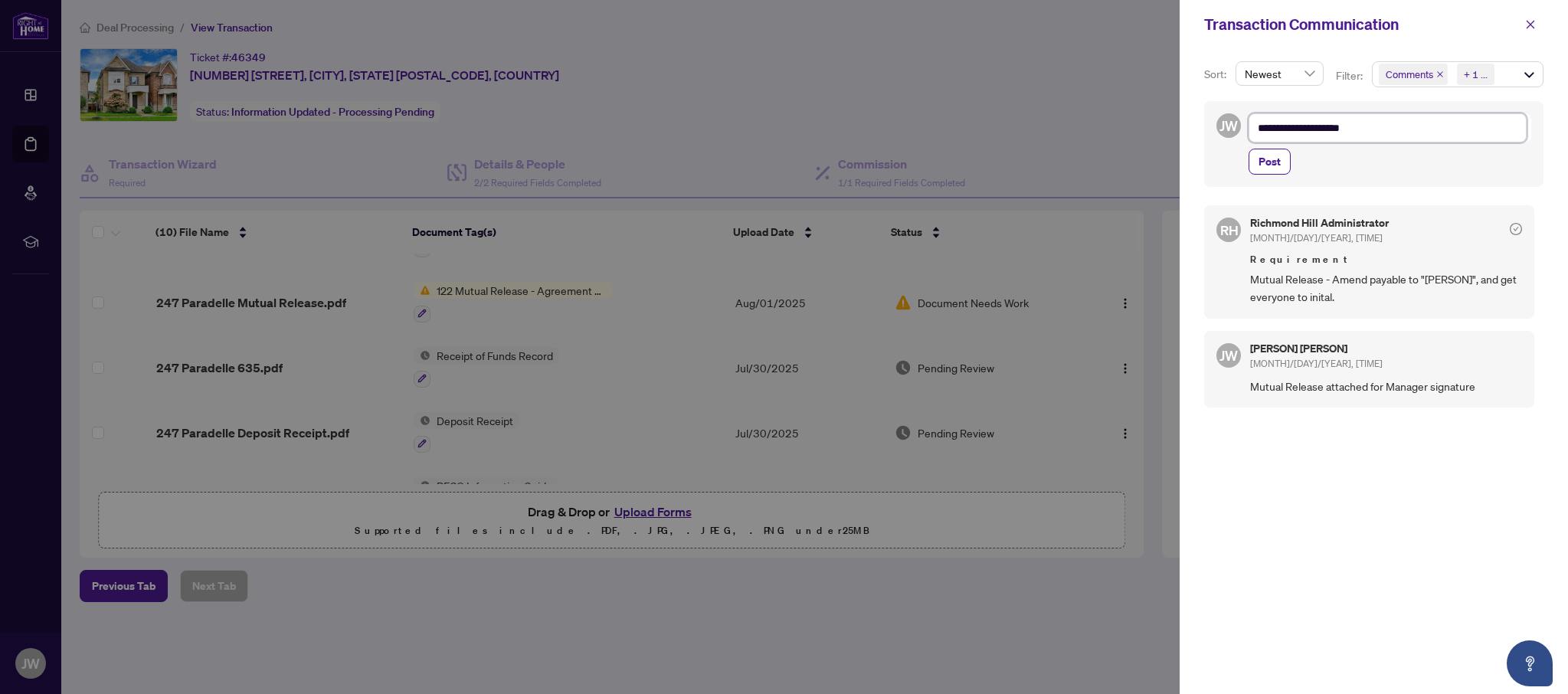 type on "**********" 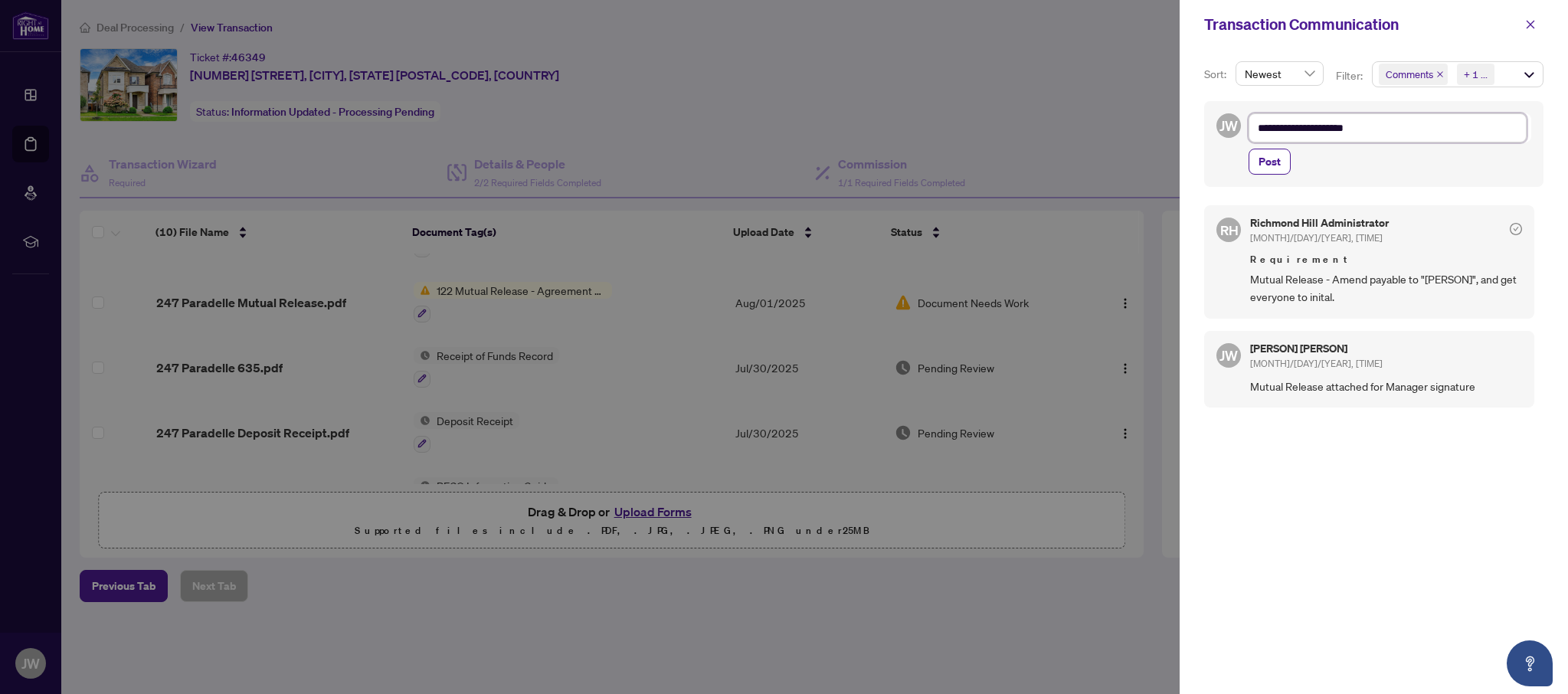 type on "**********" 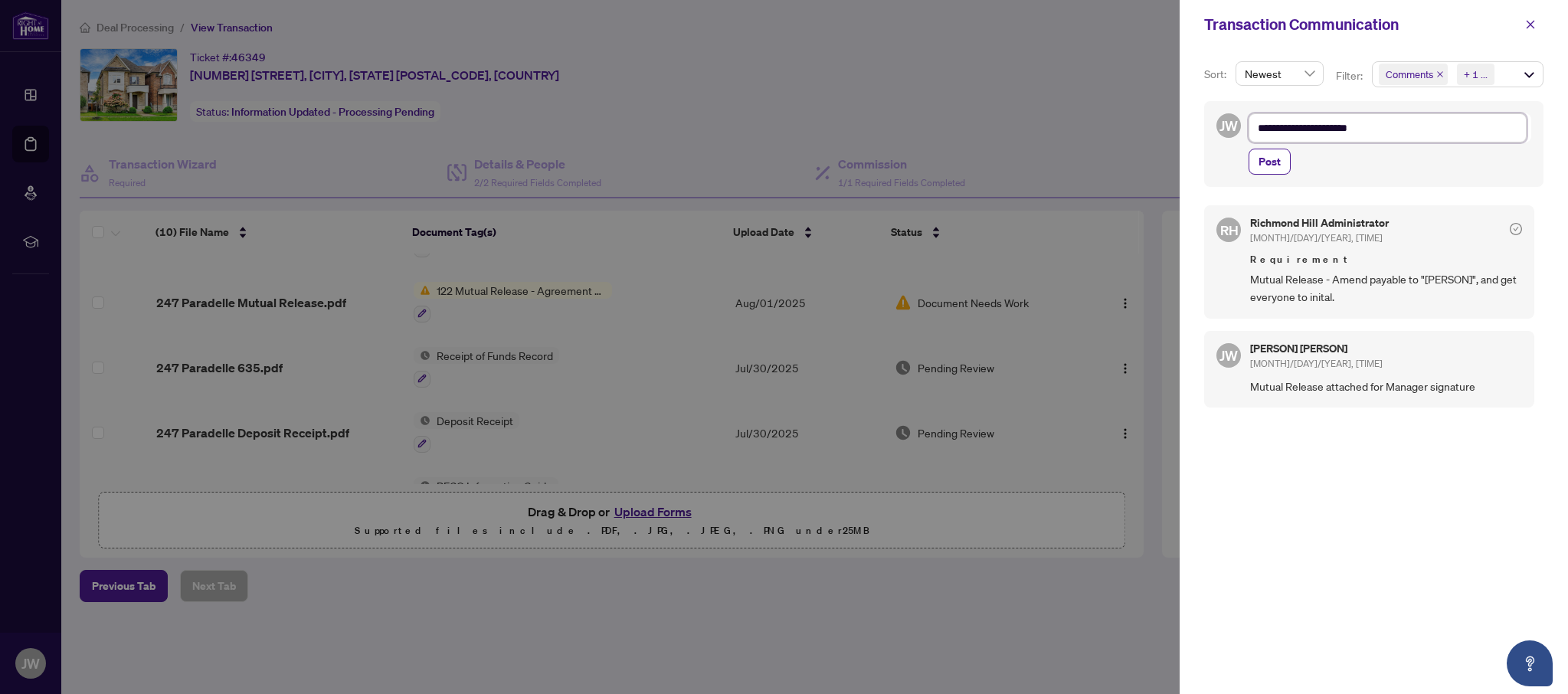type on "**********" 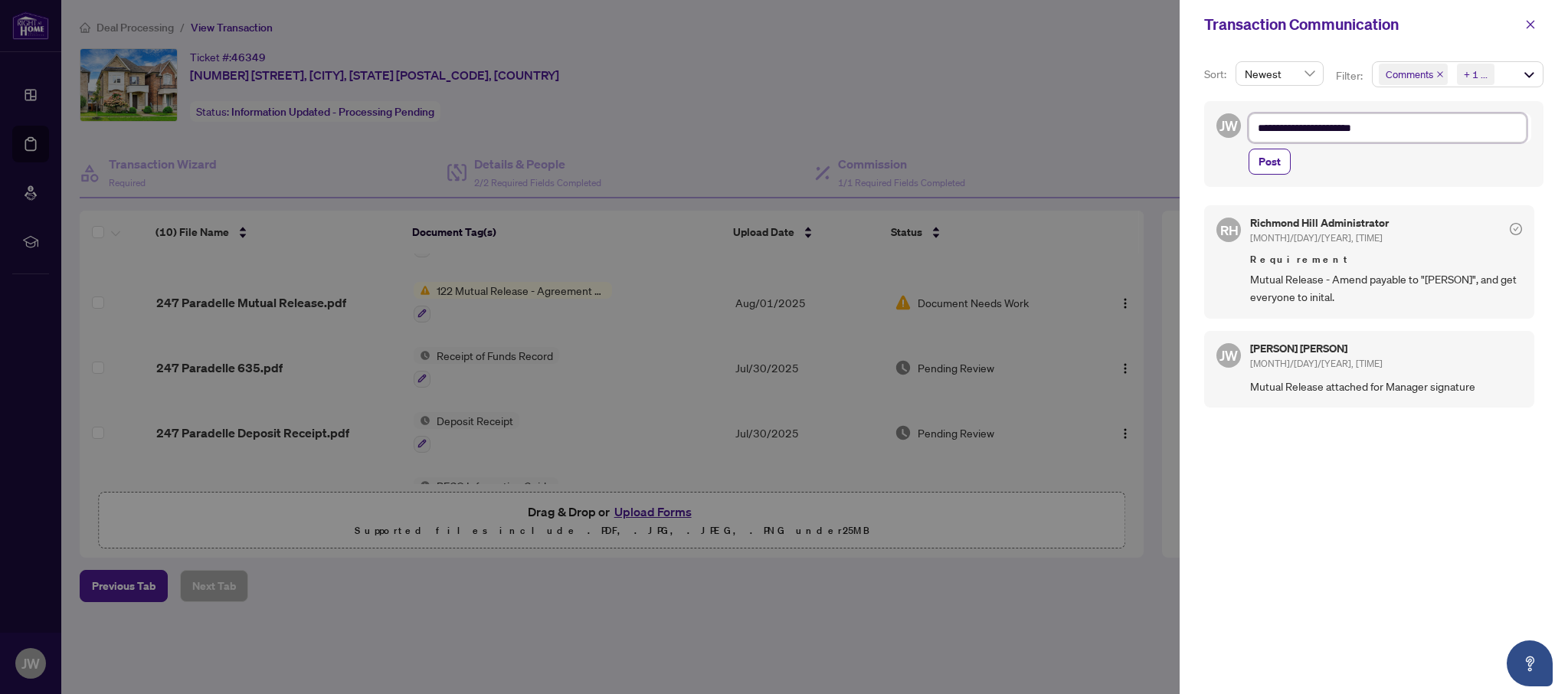 type on "**********" 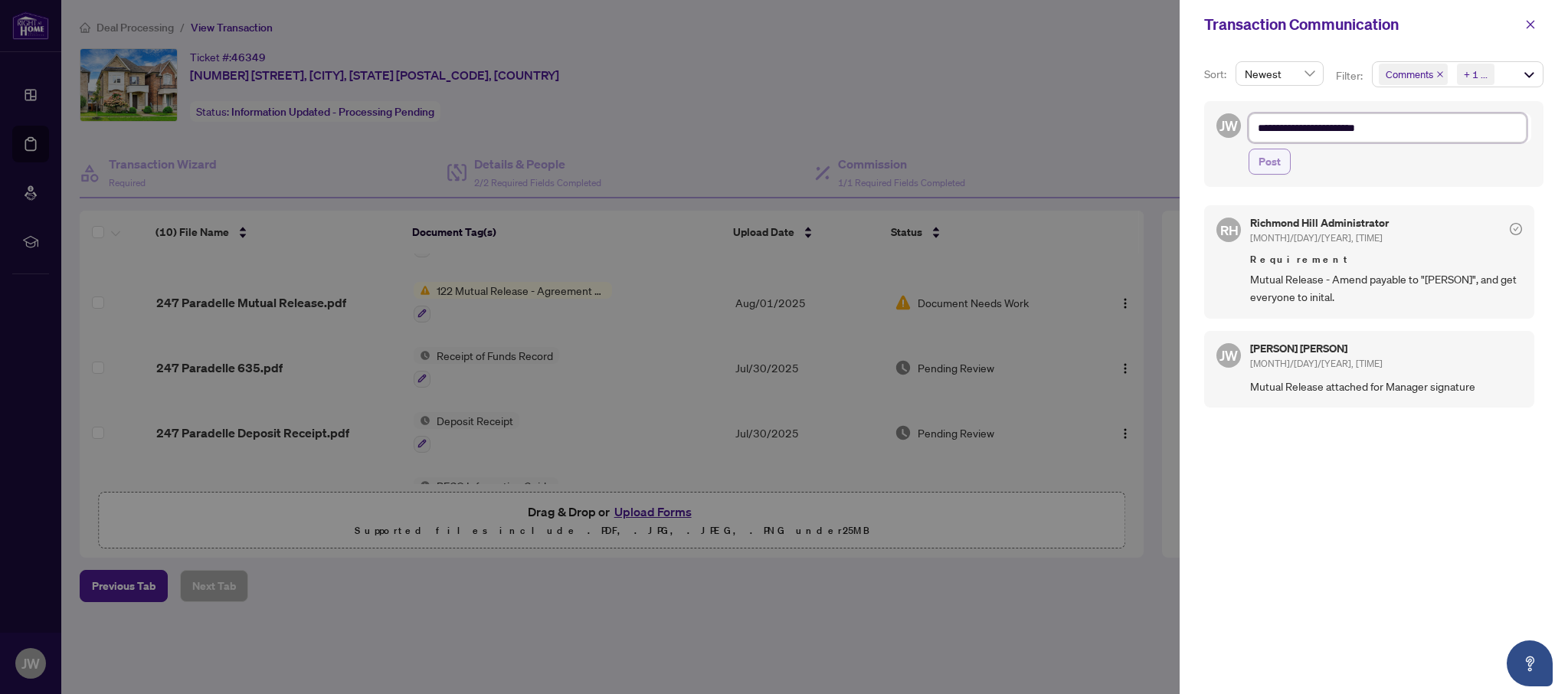 type on "**********" 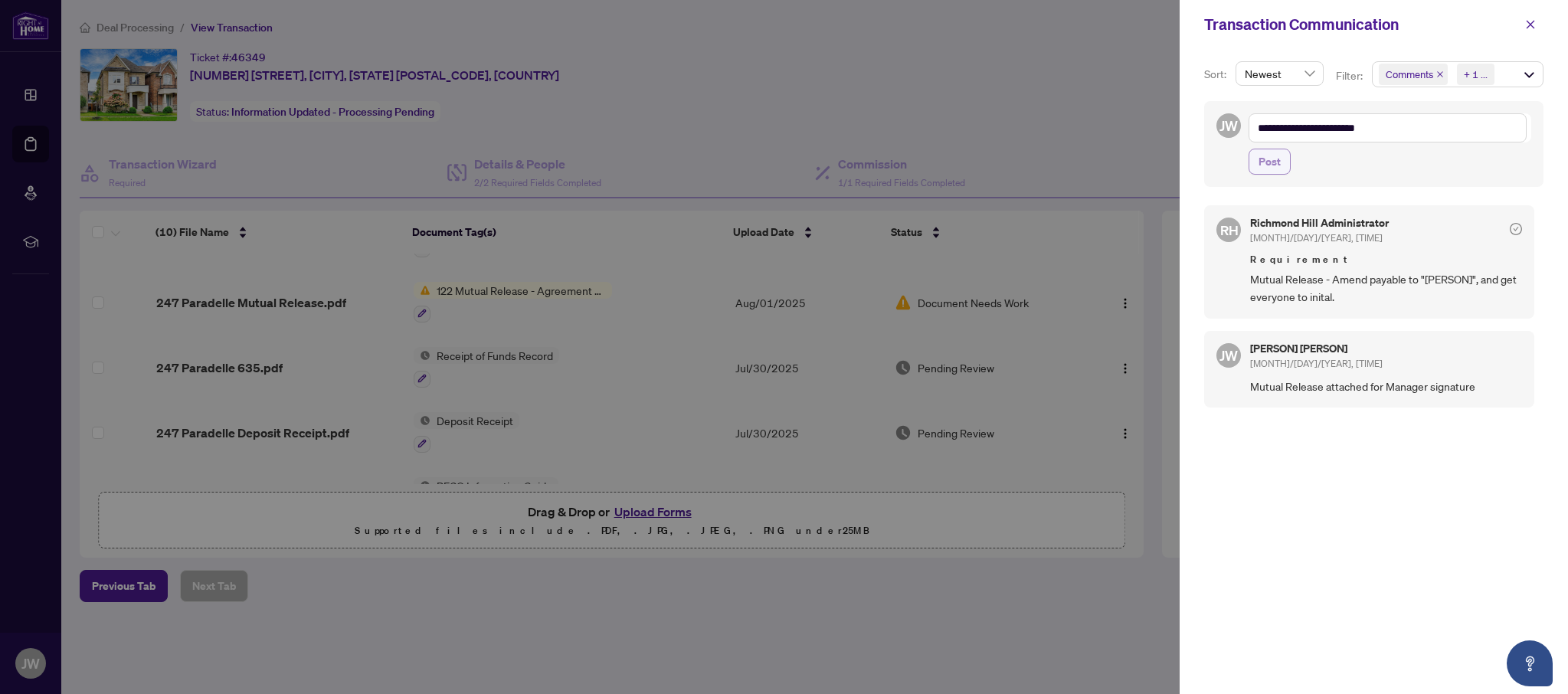 click on "Post" at bounding box center [1269, 162] 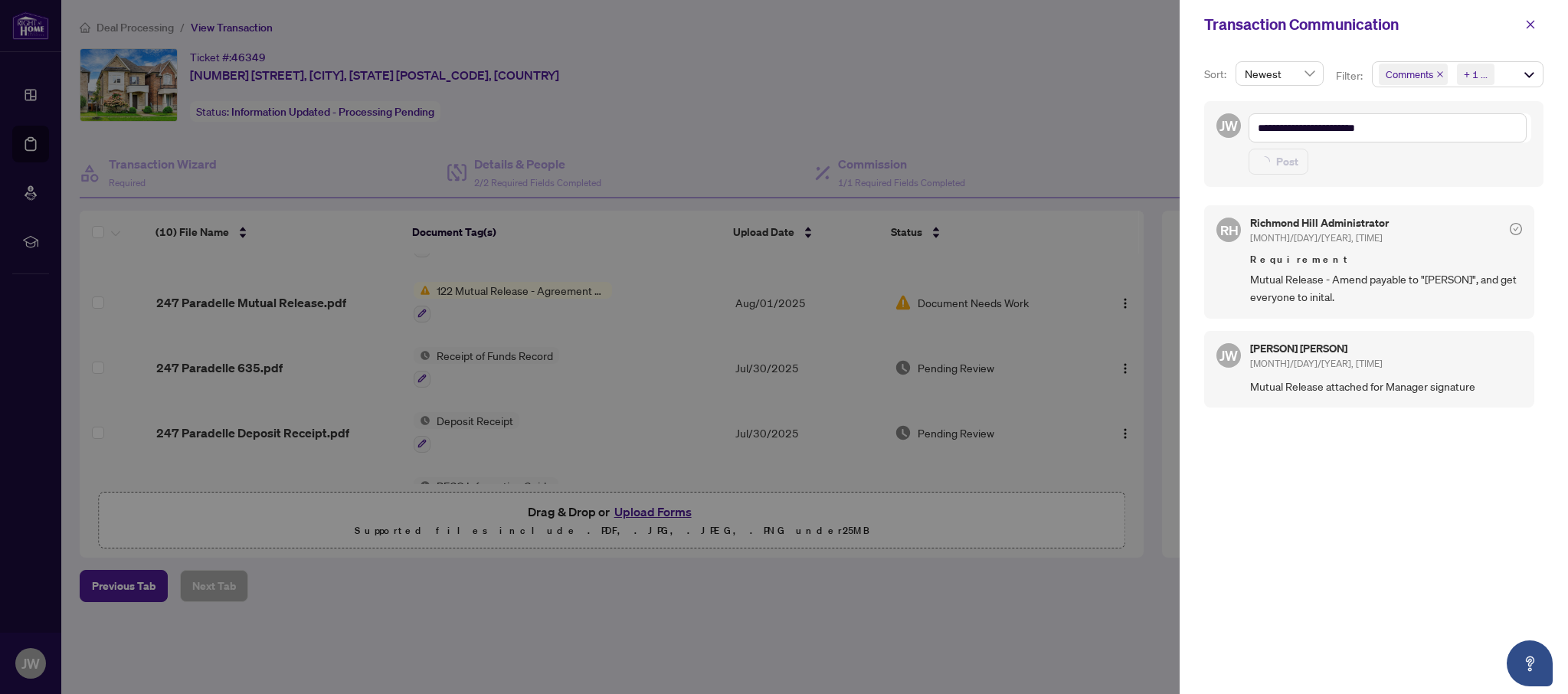 type 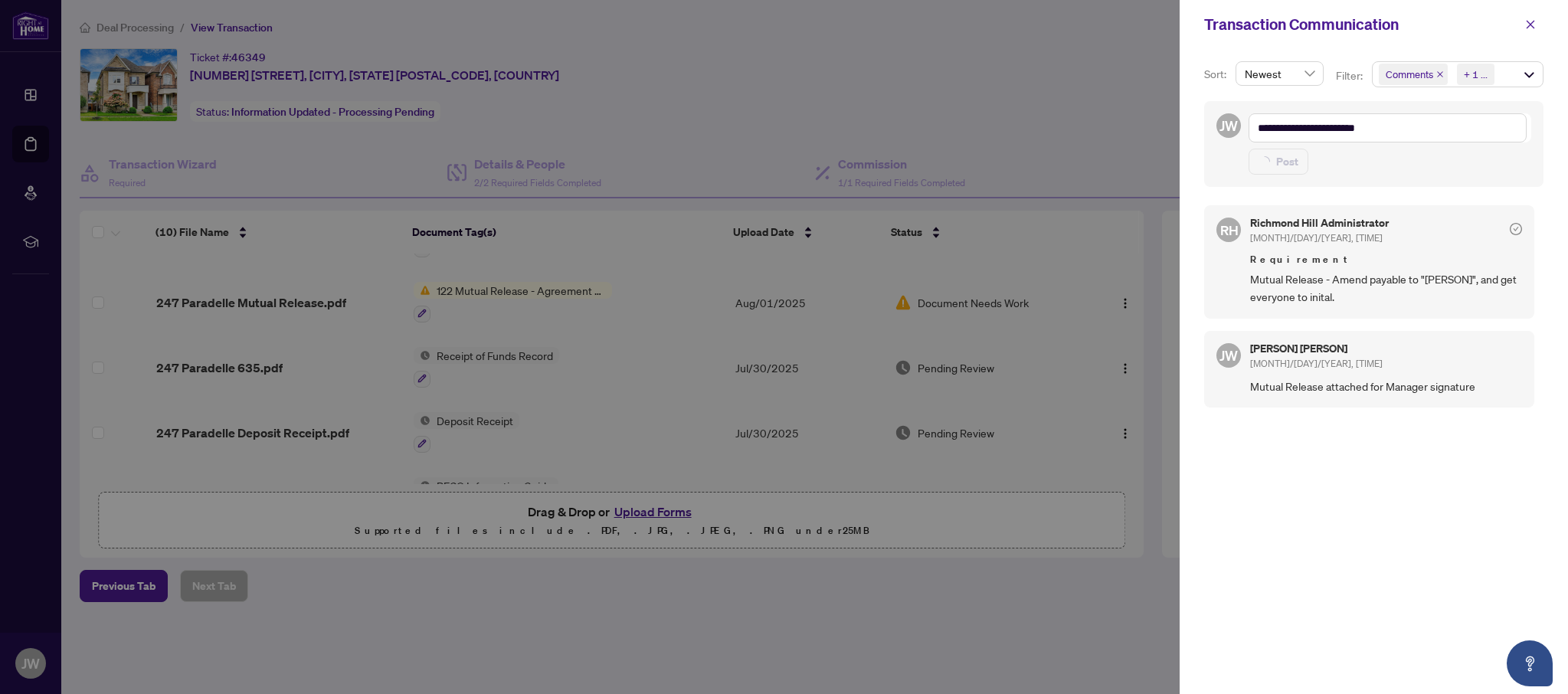 type on "**********" 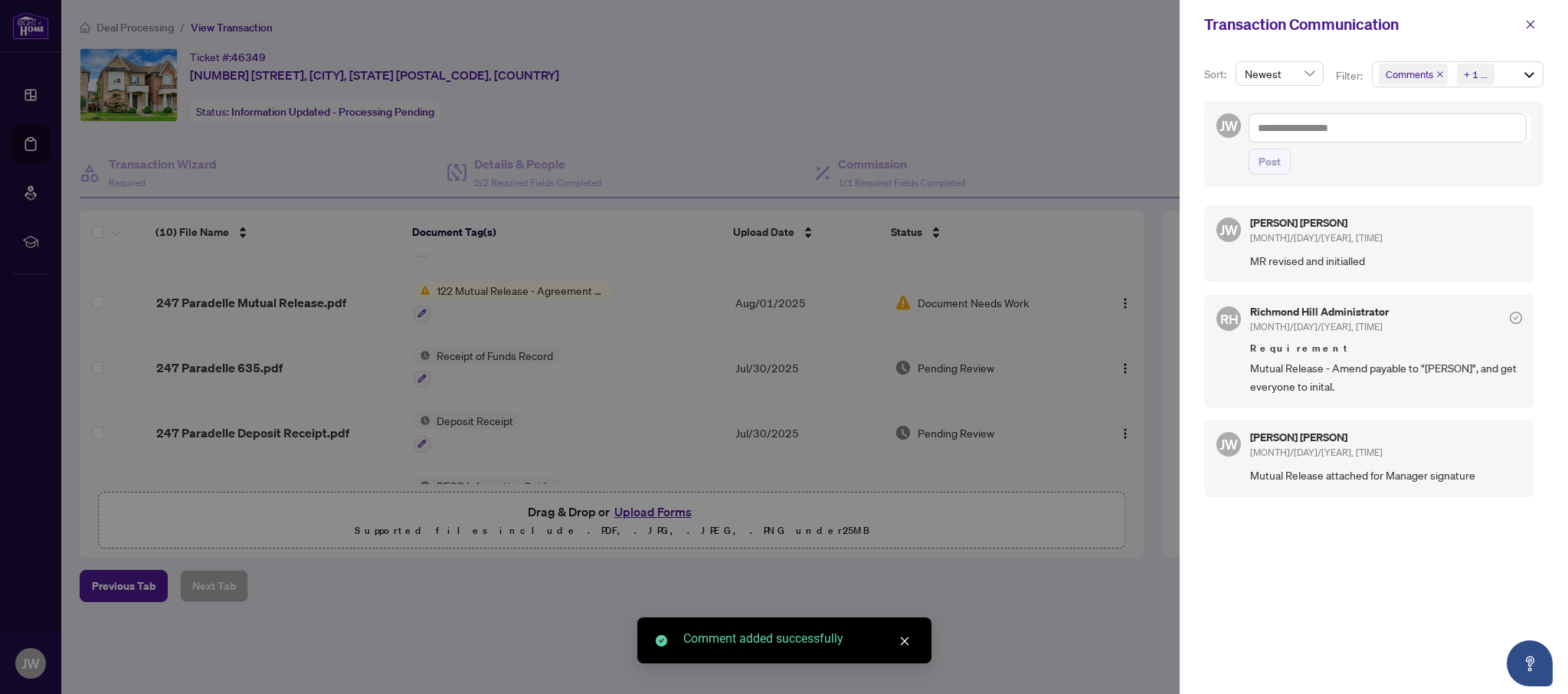 click at bounding box center [784, 347] 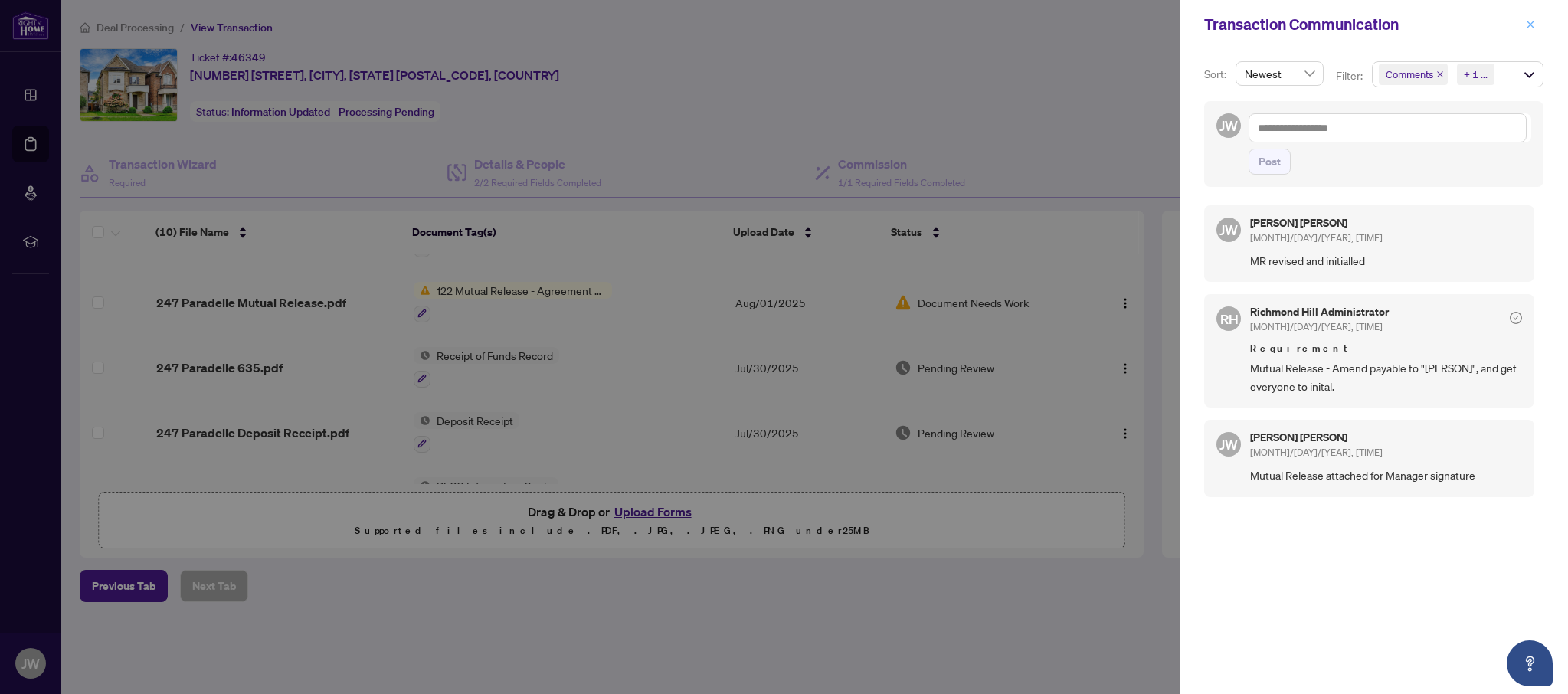 click 